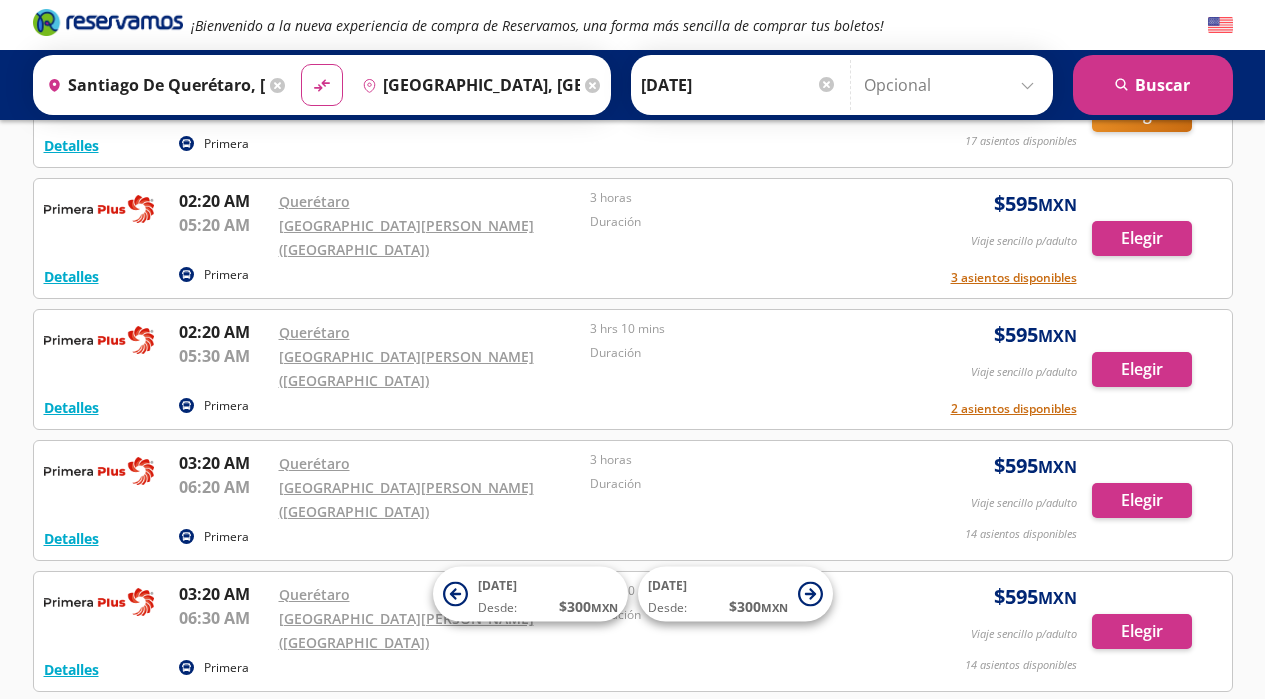 scroll, scrollTop: 0, scrollLeft: 0, axis: both 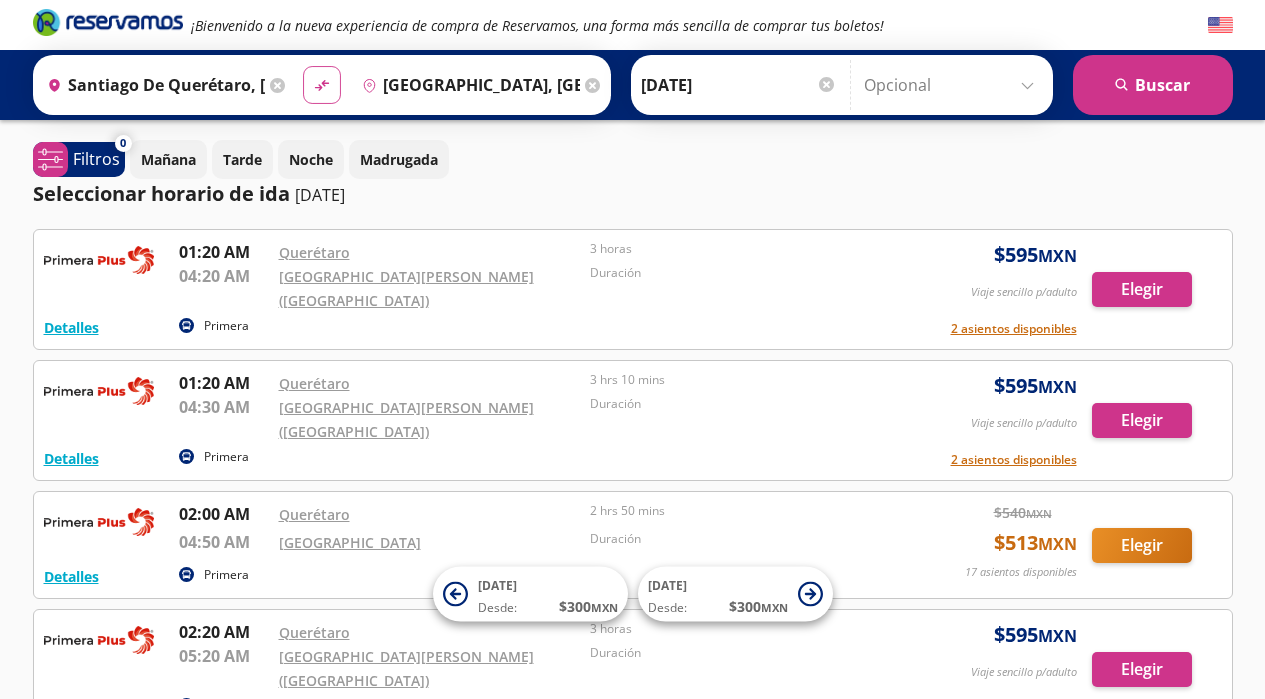 click on "material-symbols:compare-arrows-rounded" 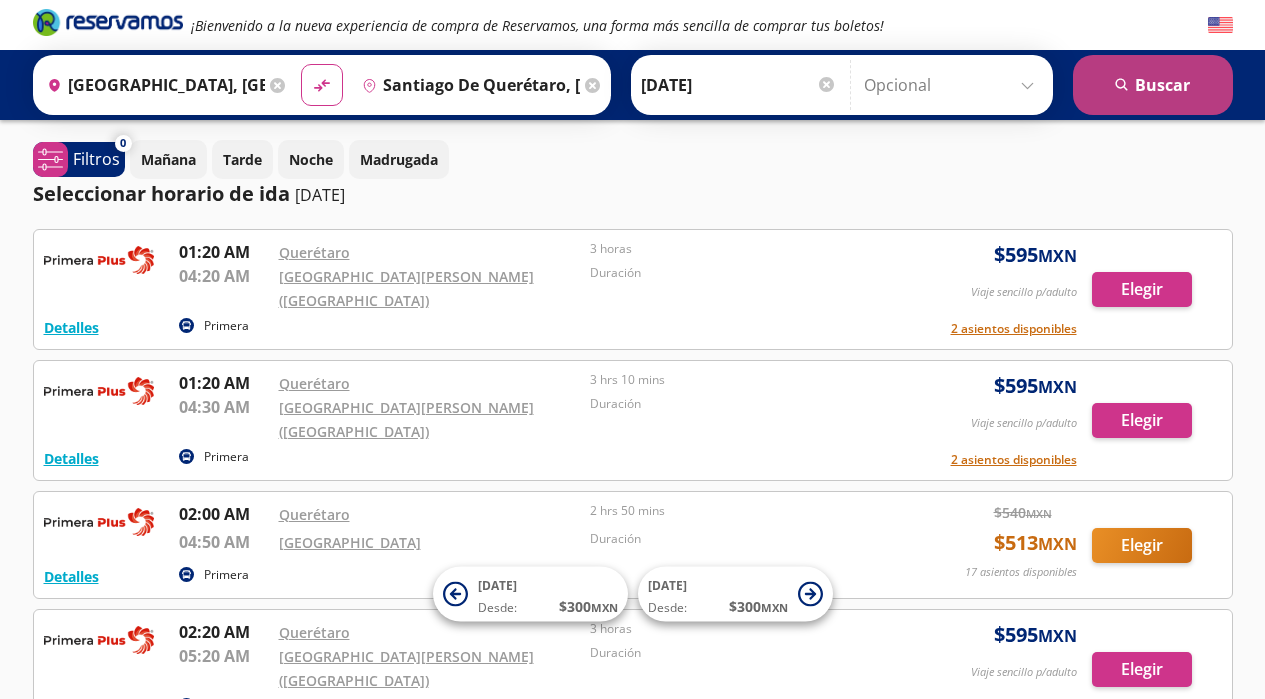 click on "search
[GEOGRAPHIC_DATA]" at bounding box center (1153, 85) 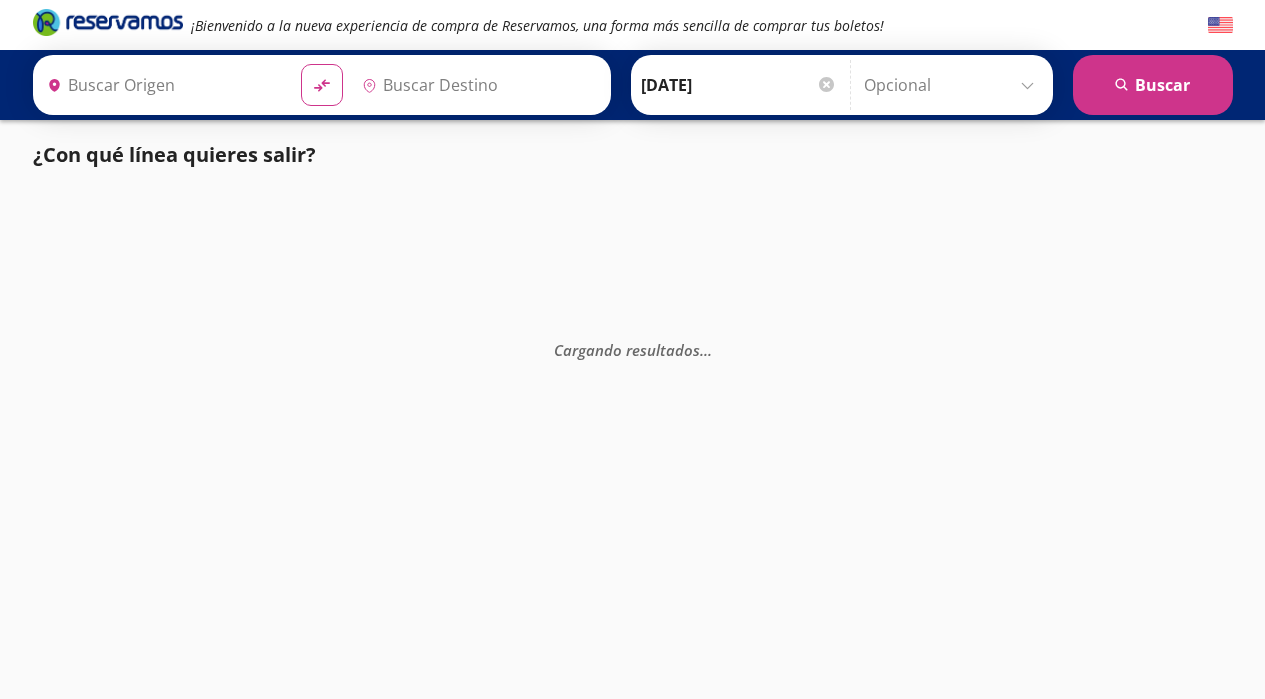 type on "[GEOGRAPHIC_DATA], [GEOGRAPHIC_DATA]" 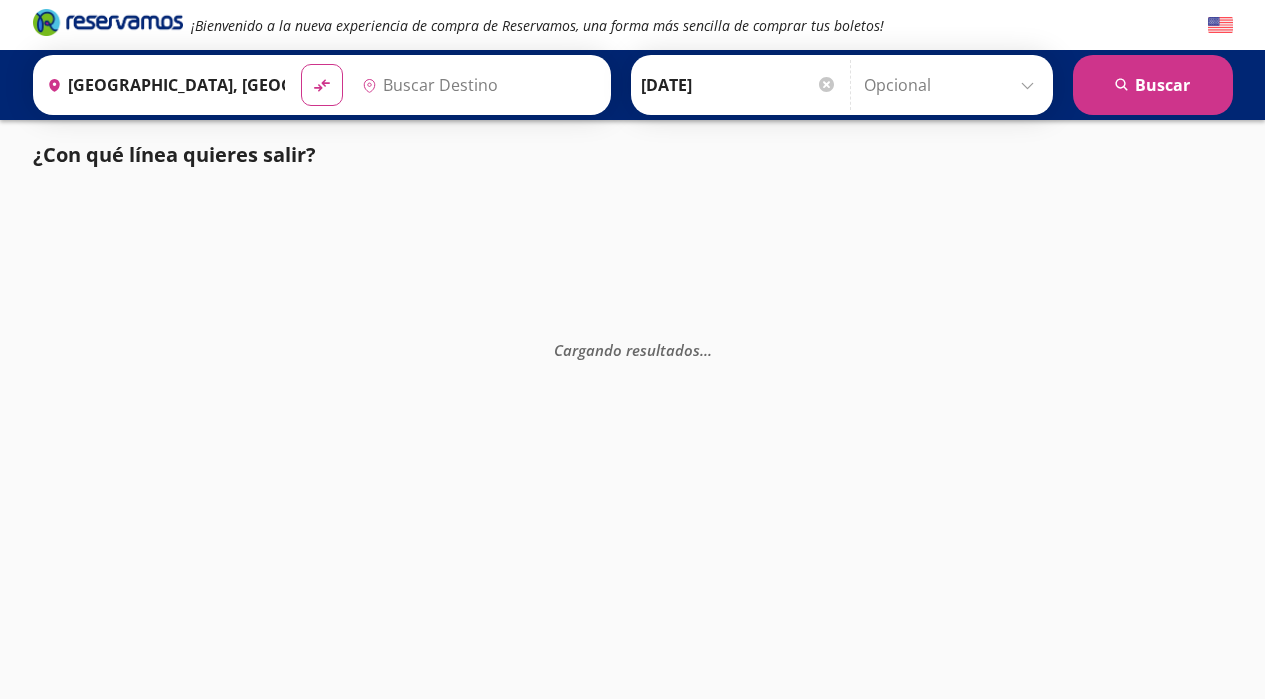 type on "Santiago de Querétaro, [GEOGRAPHIC_DATA]" 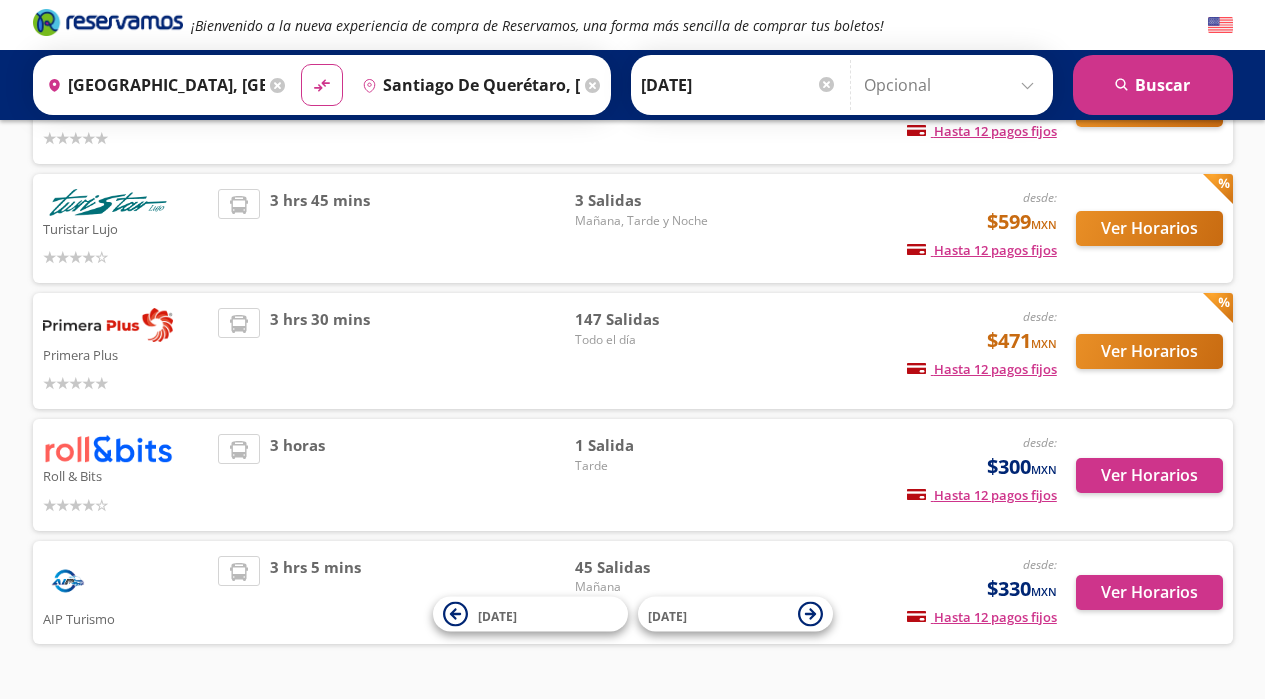 scroll, scrollTop: 241, scrollLeft: 0, axis: vertical 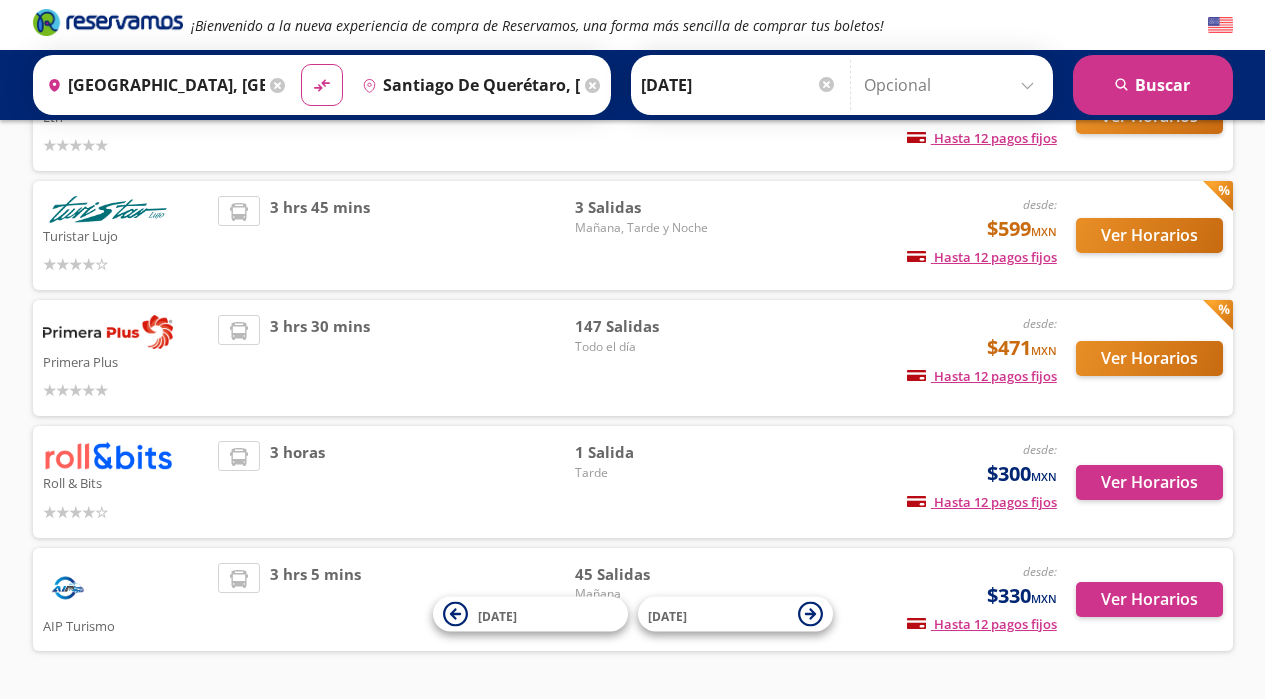 click on "Ver Horarios" at bounding box center [1149, 358] 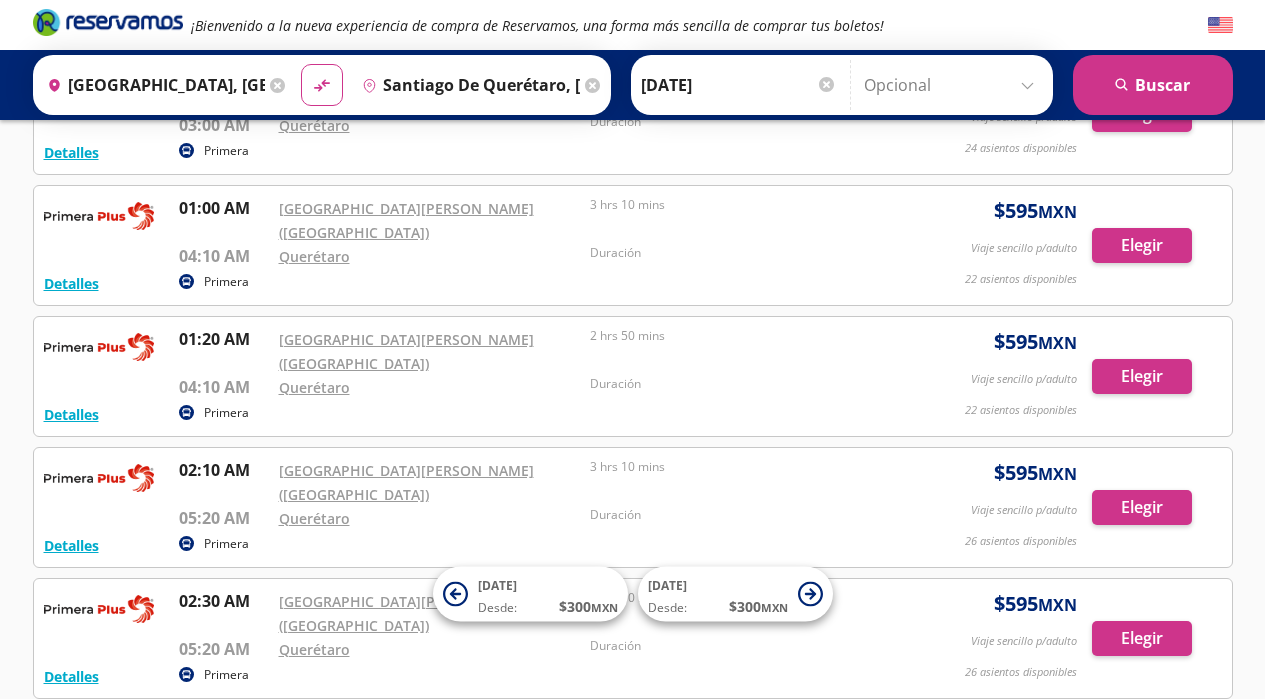 scroll, scrollTop: 0, scrollLeft: 0, axis: both 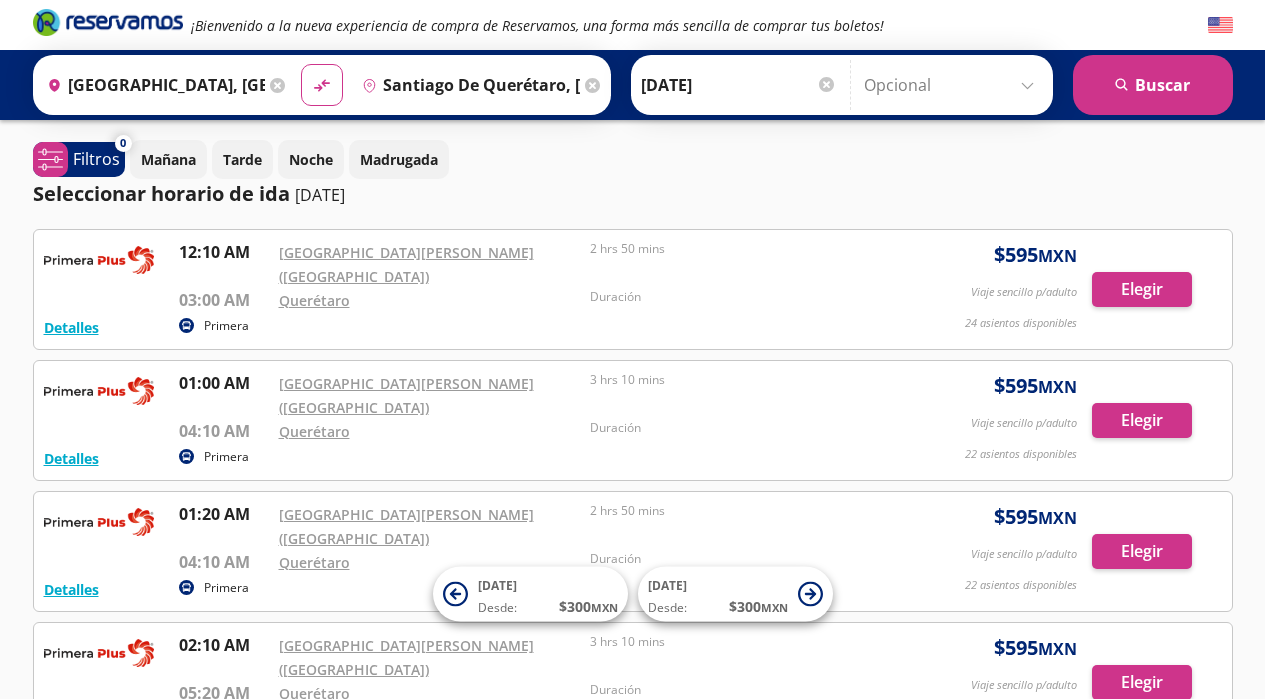 click on "[DATE]" at bounding box center (739, 85) 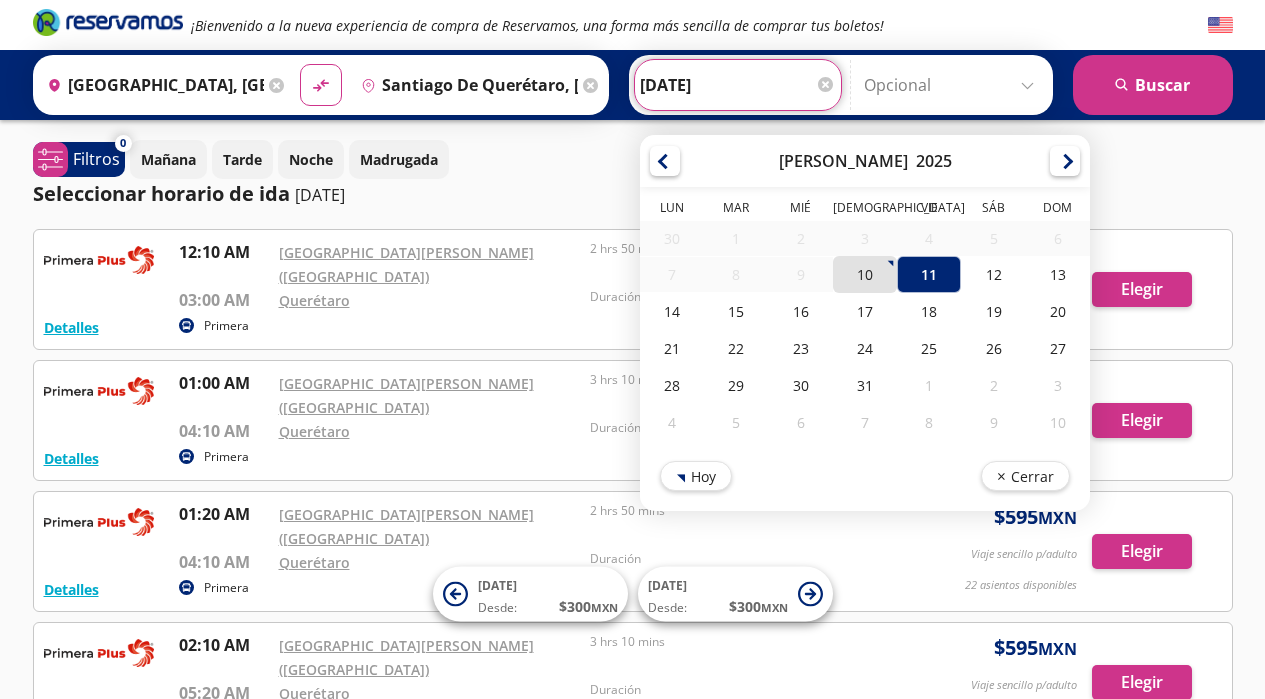 click on "10" at bounding box center (864, 274) 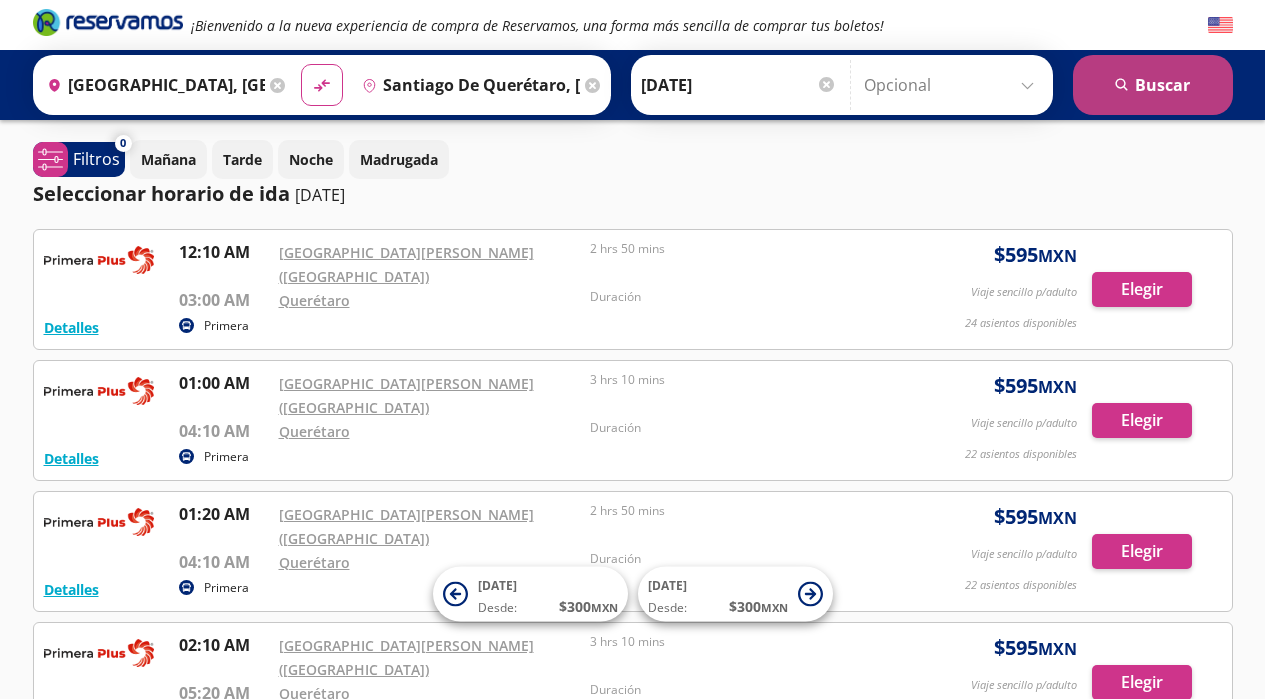 click on "search
[GEOGRAPHIC_DATA]" at bounding box center [1153, 85] 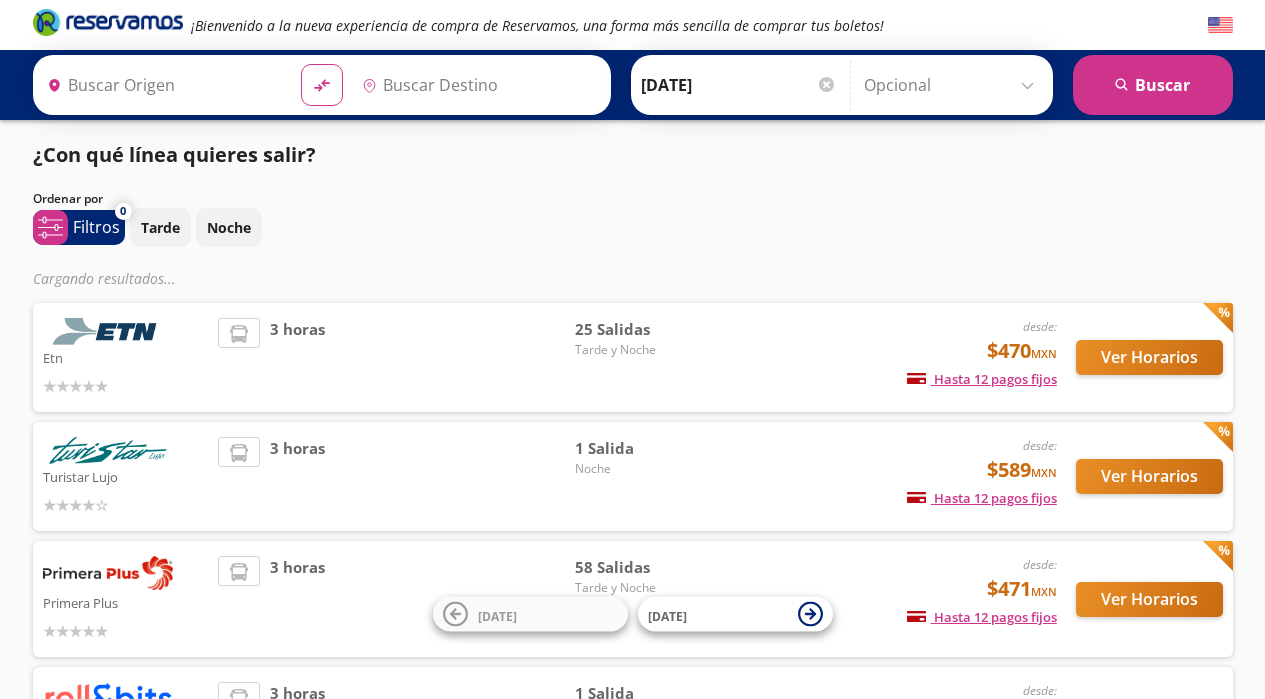type on "[GEOGRAPHIC_DATA], [GEOGRAPHIC_DATA]" 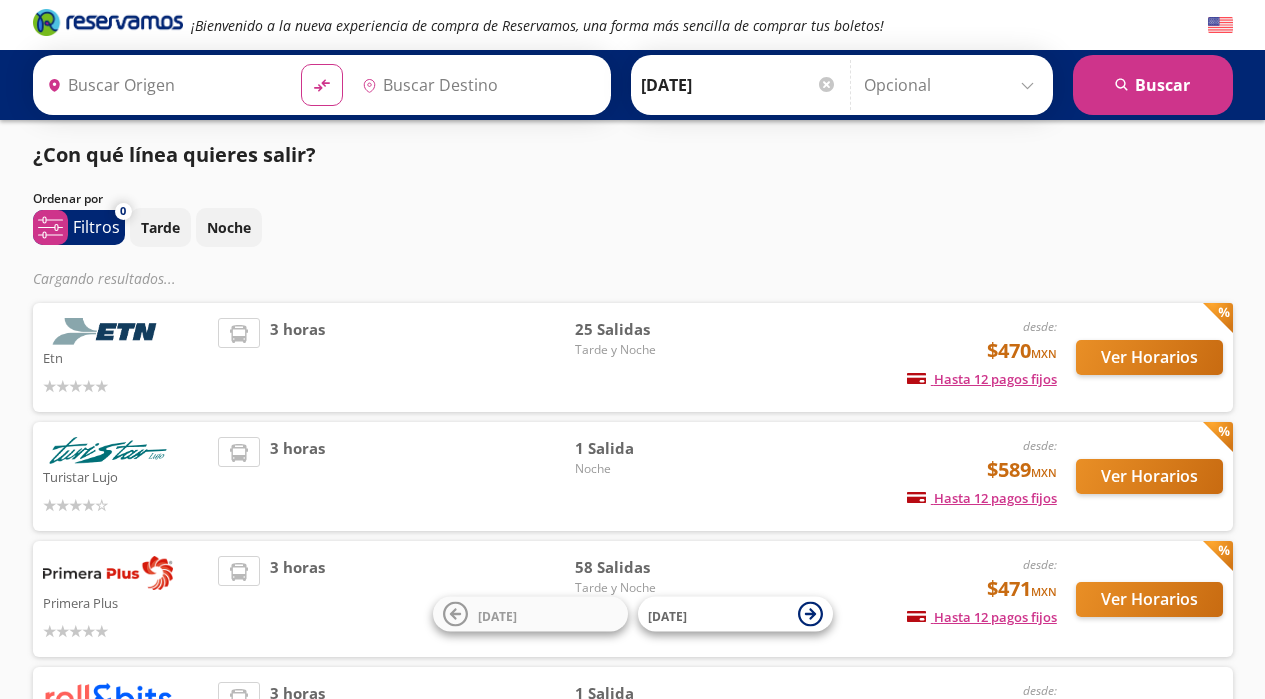type on "Santiago de Querétaro, [GEOGRAPHIC_DATA]" 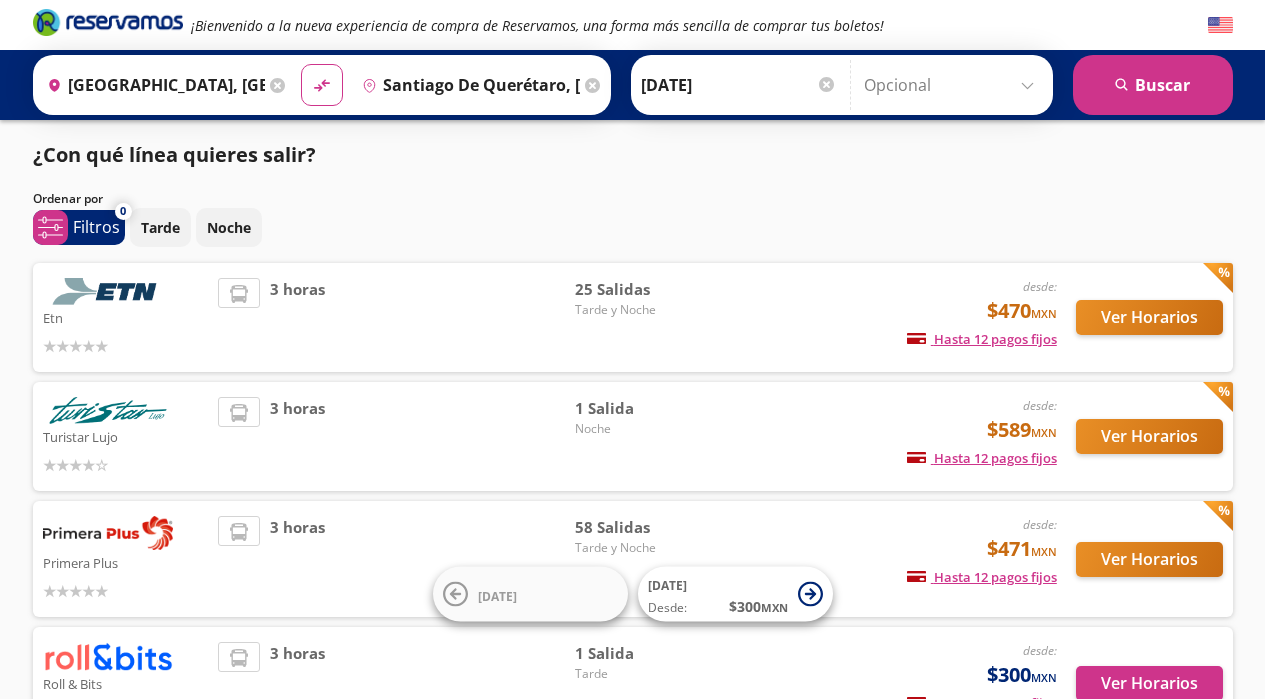 scroll, scrollTop: 153, scrollLeft: 0, axis: vertical 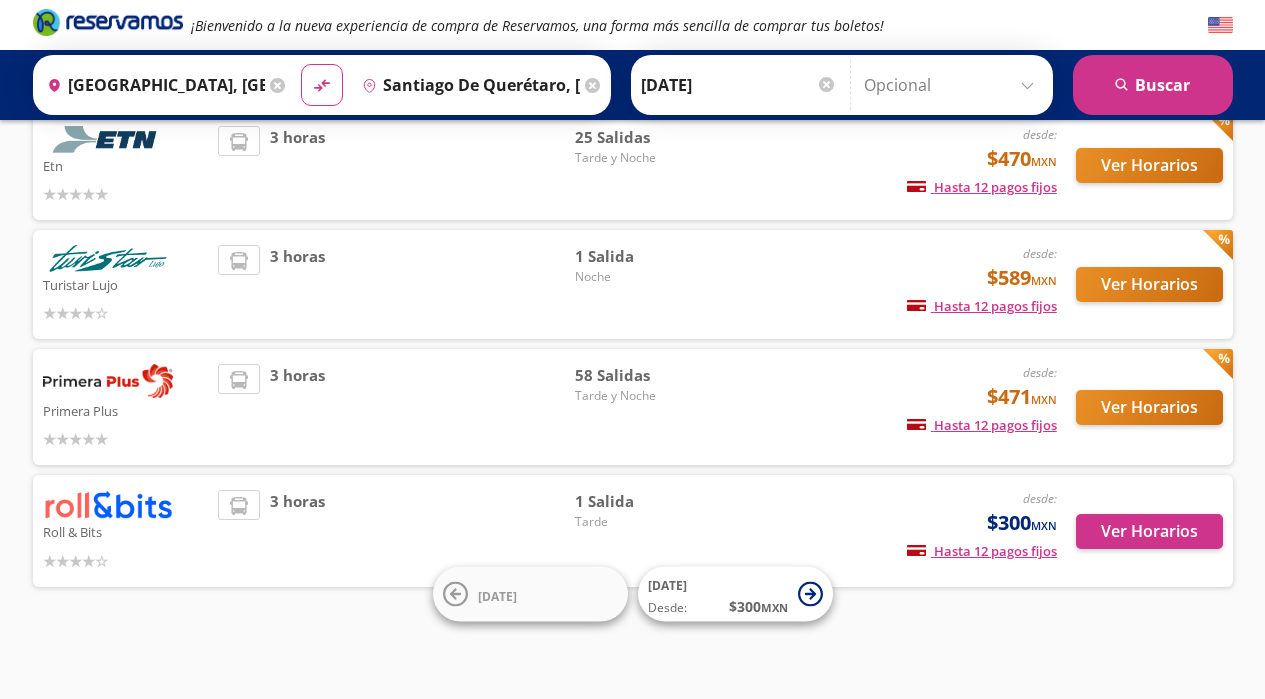 click on "Ver Horarios" at bounding box center [1149, 407] 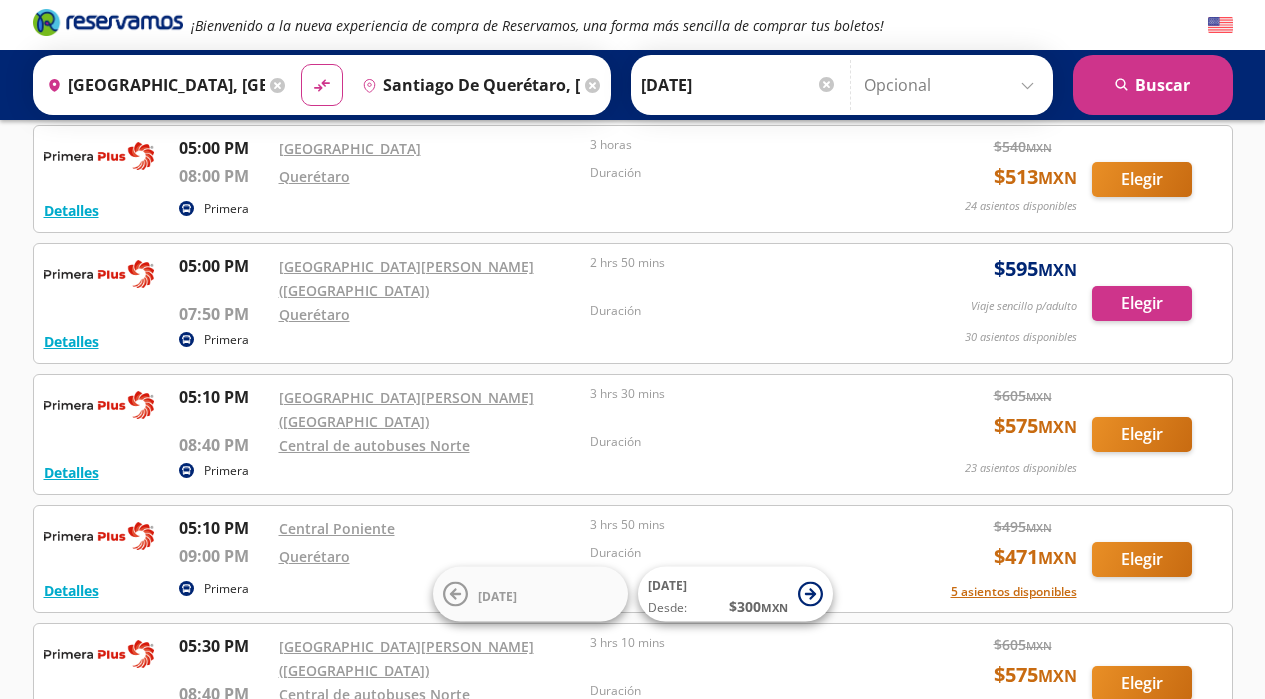 scroll, scrollTop: 3159, scrollLeft: 0, axis: vertical 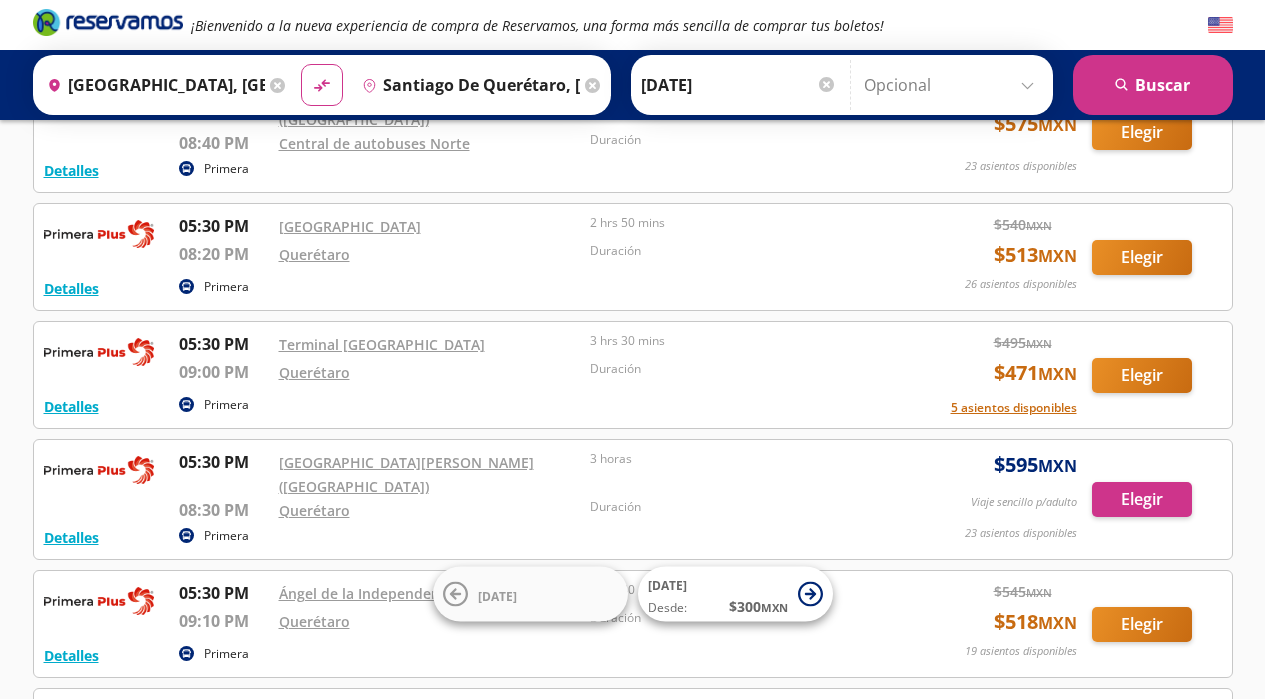 click on "Elegir" at bounding box center (1142, 624) 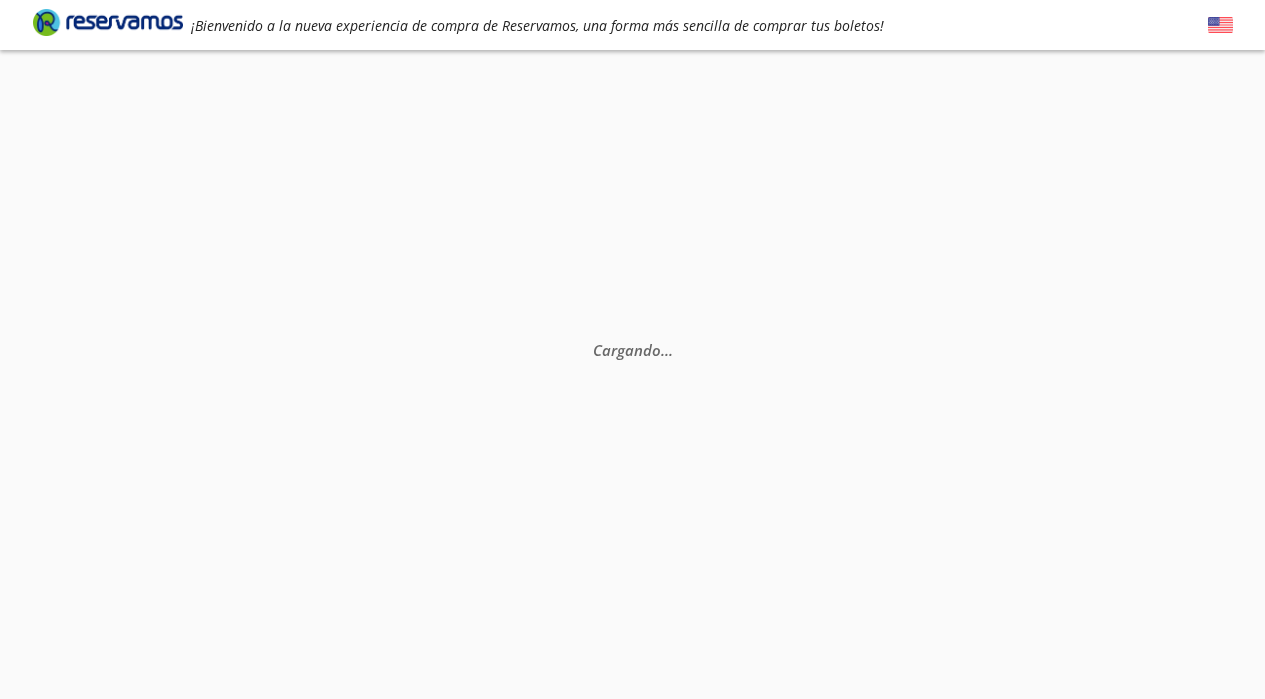 scroll, scrollTop: 0, scrollLeft: 0, axis: both 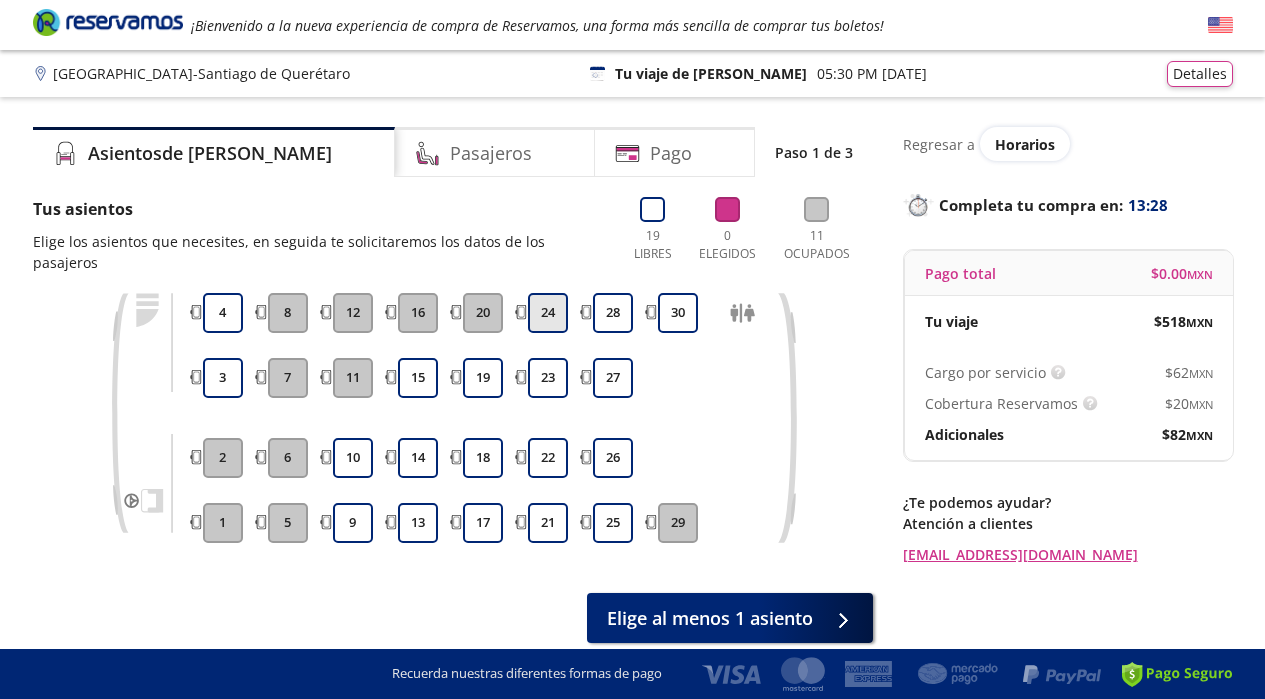 click on "24" at bounding box center (548, 313) 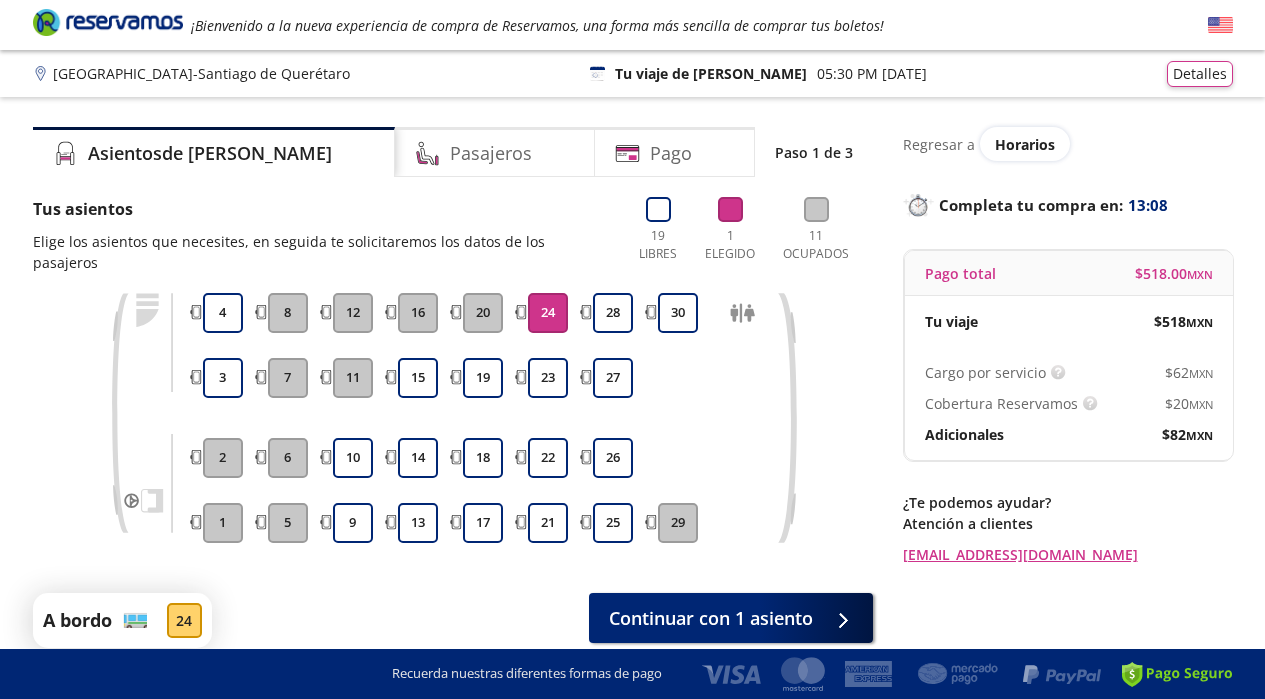 click on "24" at bounding box center (548, 313) 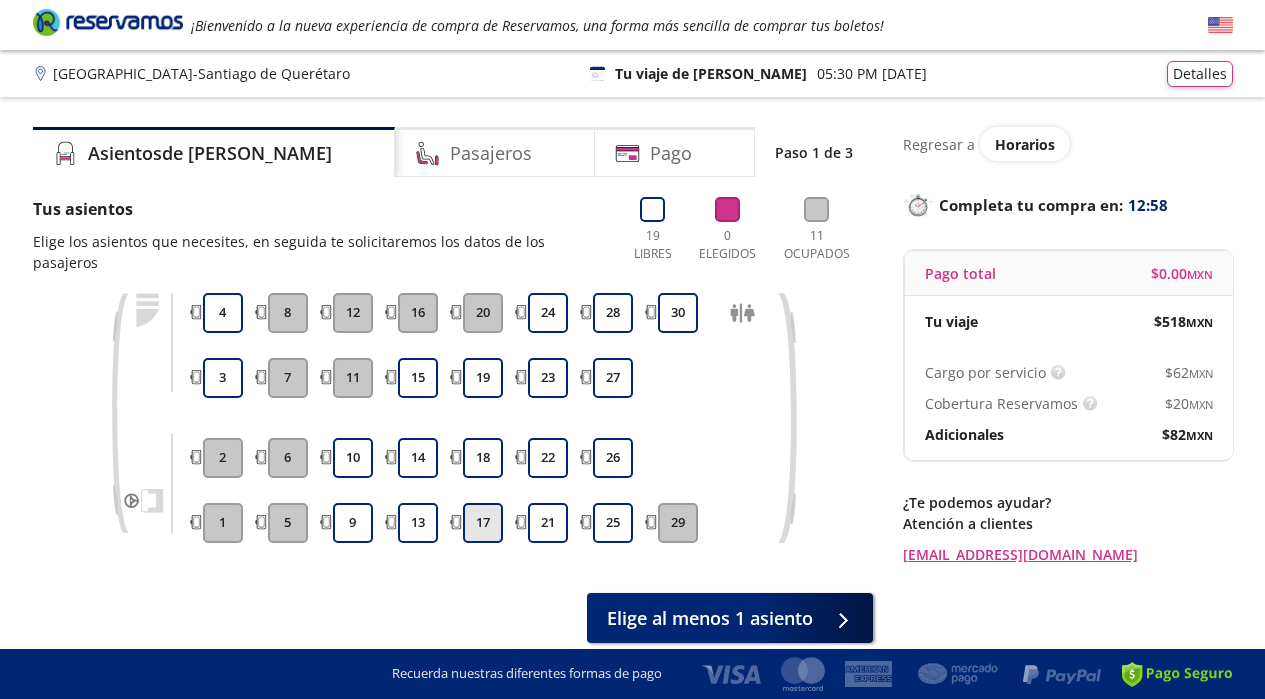 click on "17" at bounding box center (483, 523) 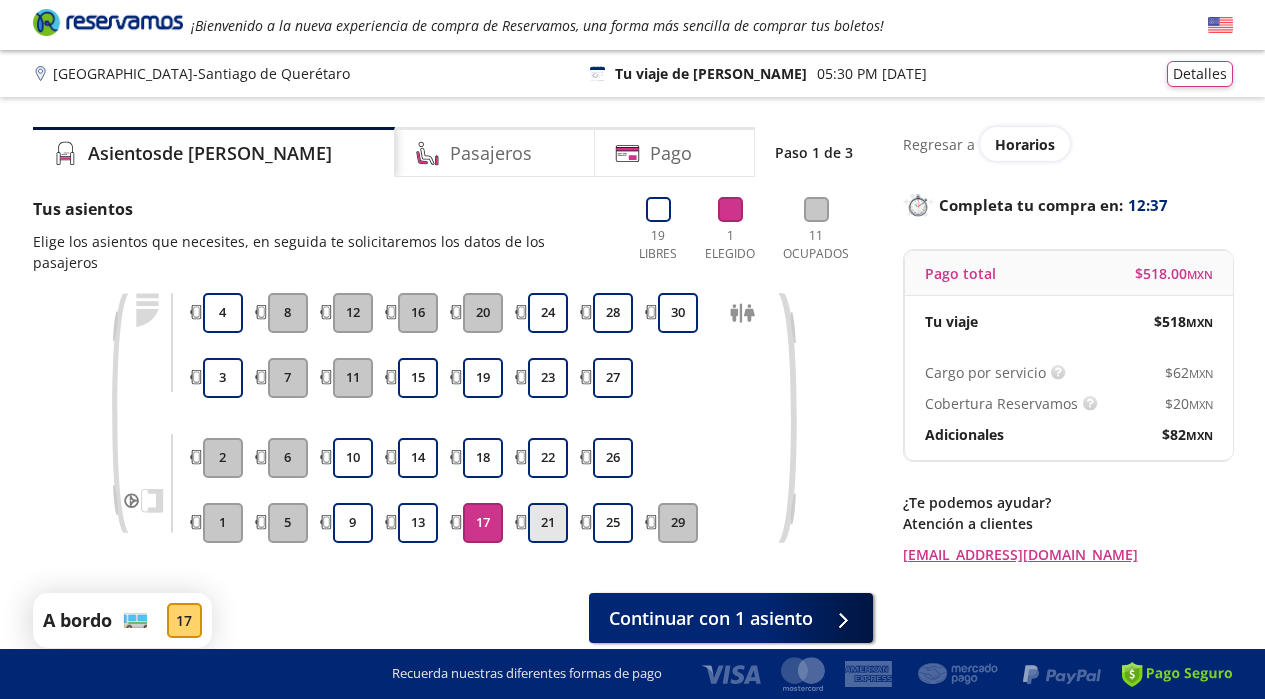 click on "21" at bounding box center (548, 523) 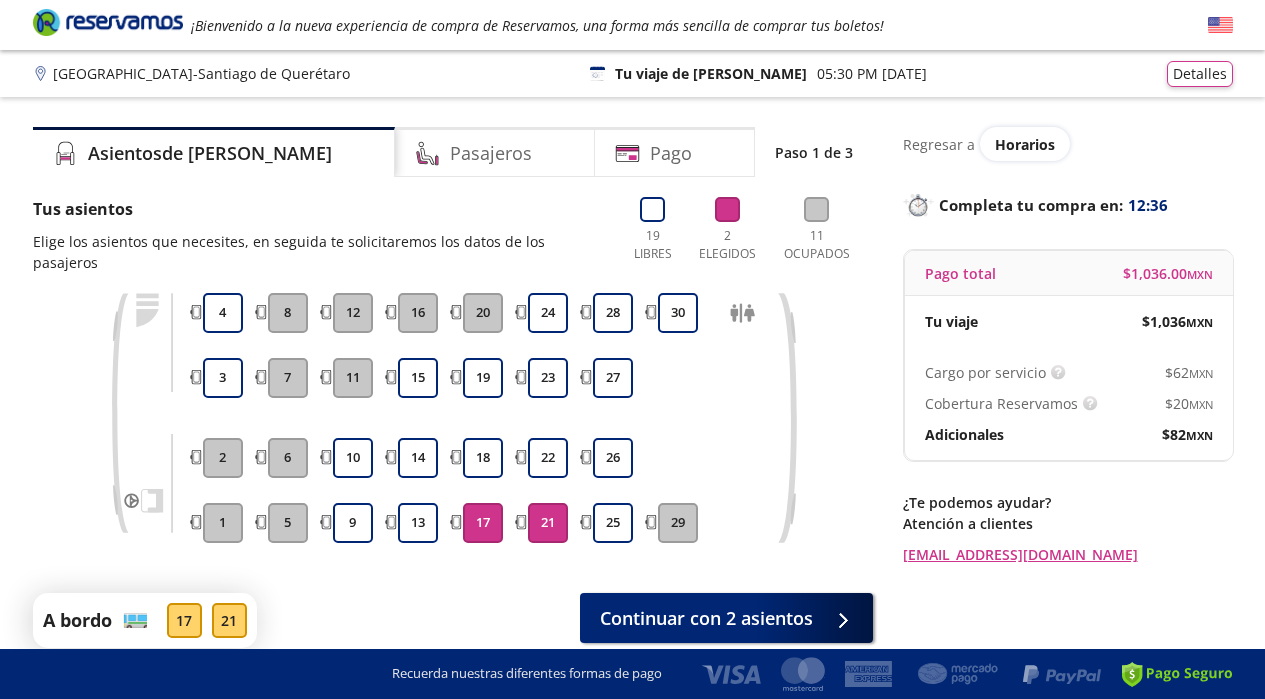 click on "17" at bounding box center [483, 523] 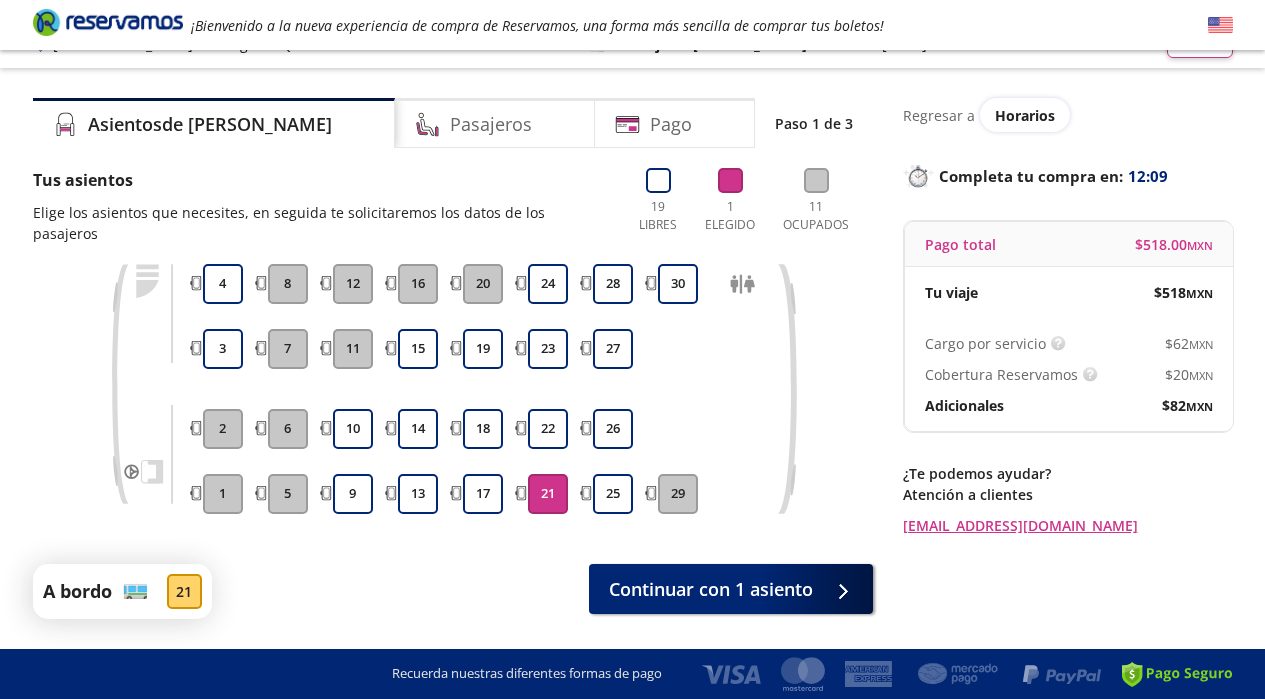 scroll, scrollTop: 32, scrollLeft: 0, axis: vertical 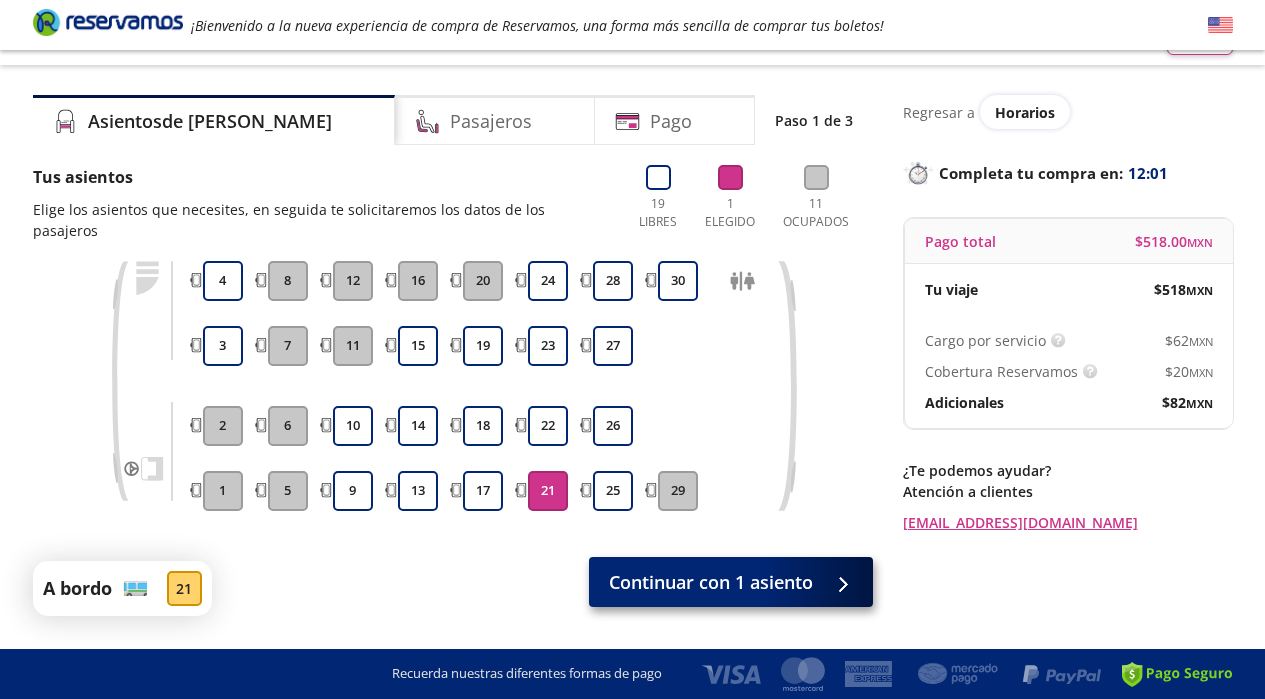 click on "Continuar con 1 asiento" at bounding box center [711, 582] 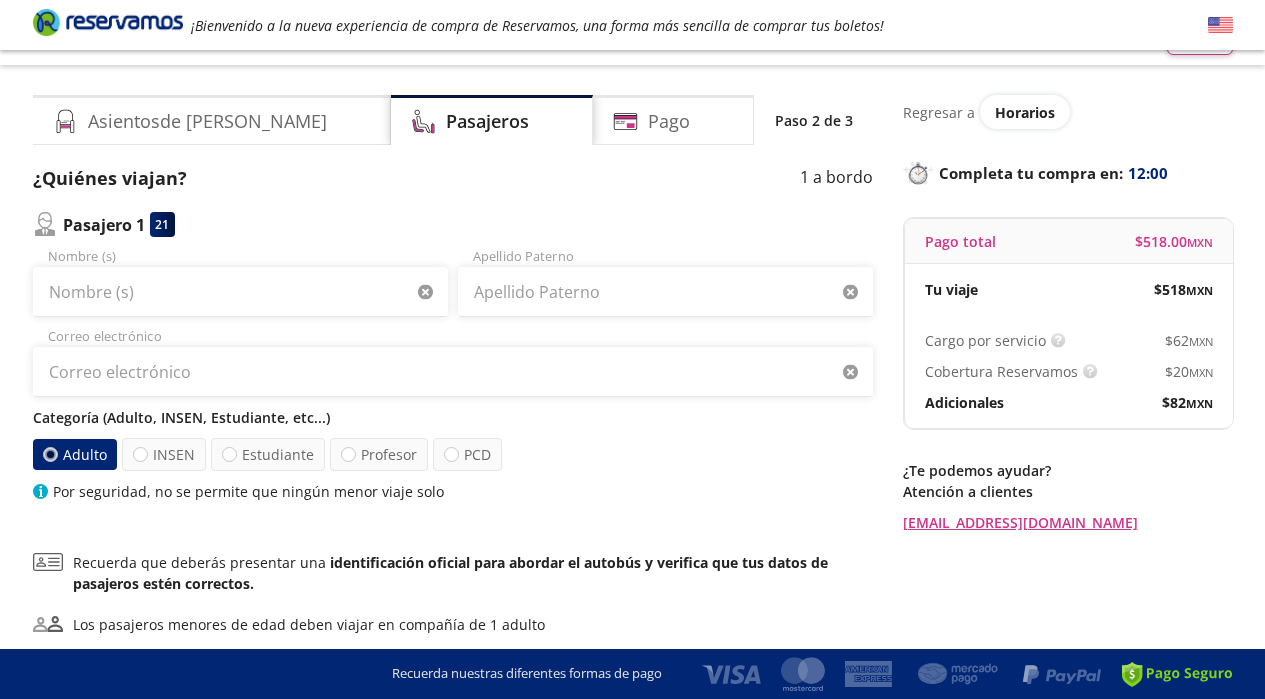 scroll, scrollTop: 0, scrollLeft: 0, axis: both 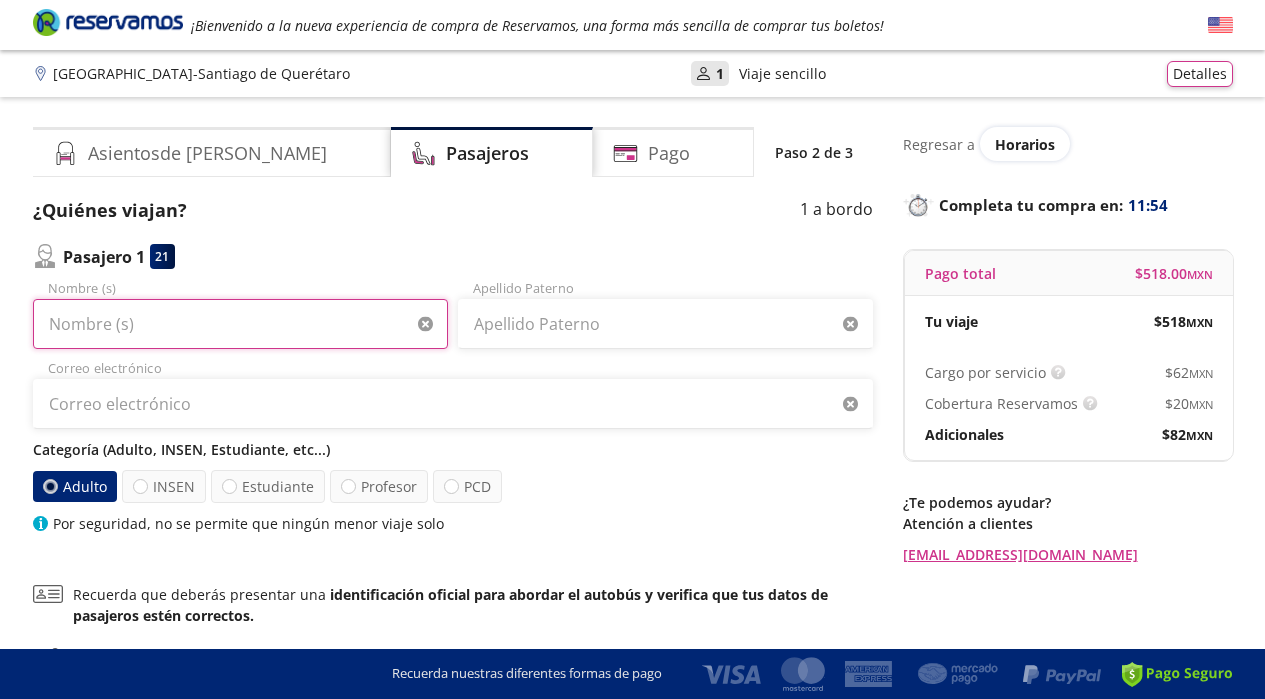 click on "Nombre (s)" at bounding box center (240, 324) 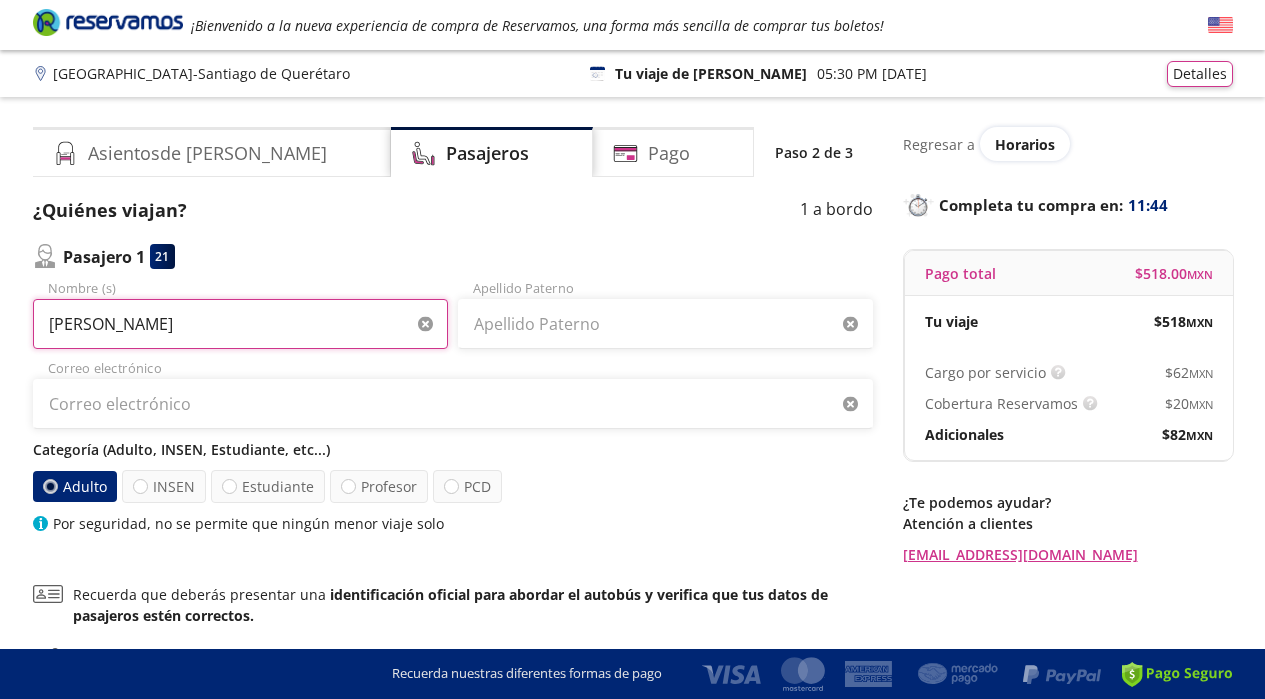 type on "[PERSON_NAME]" 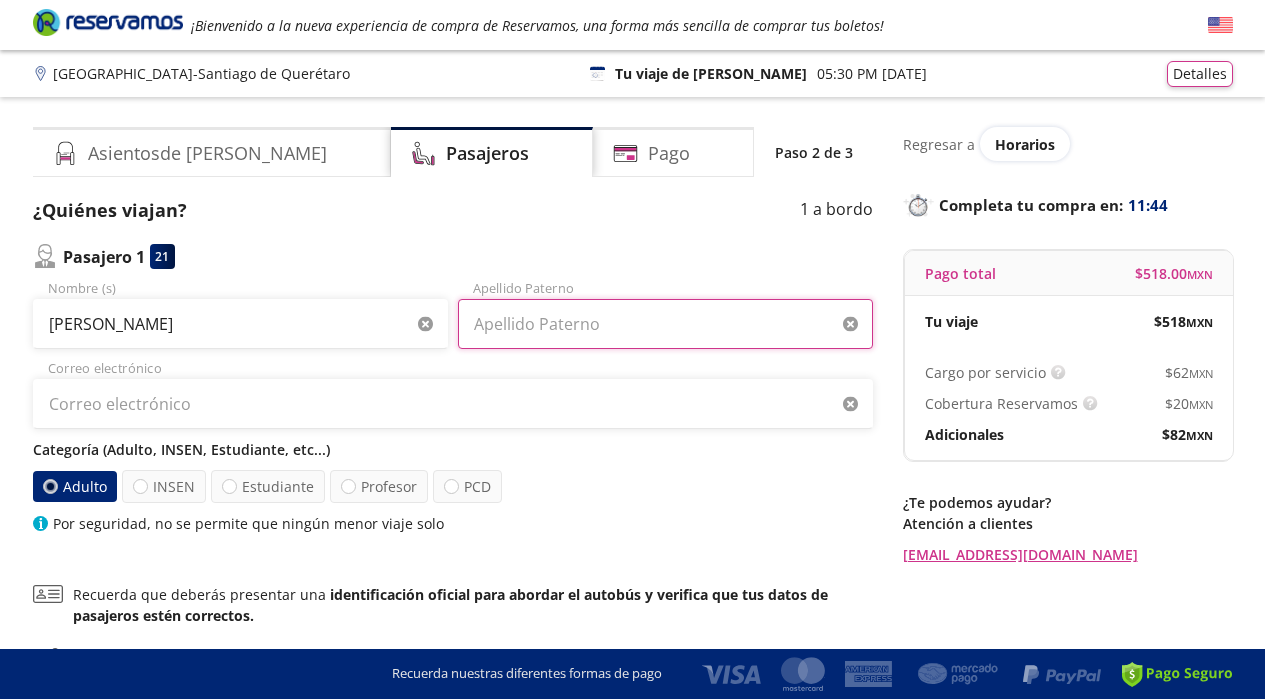 click on "Apellido Paterno" at bounding box center (665, 324) 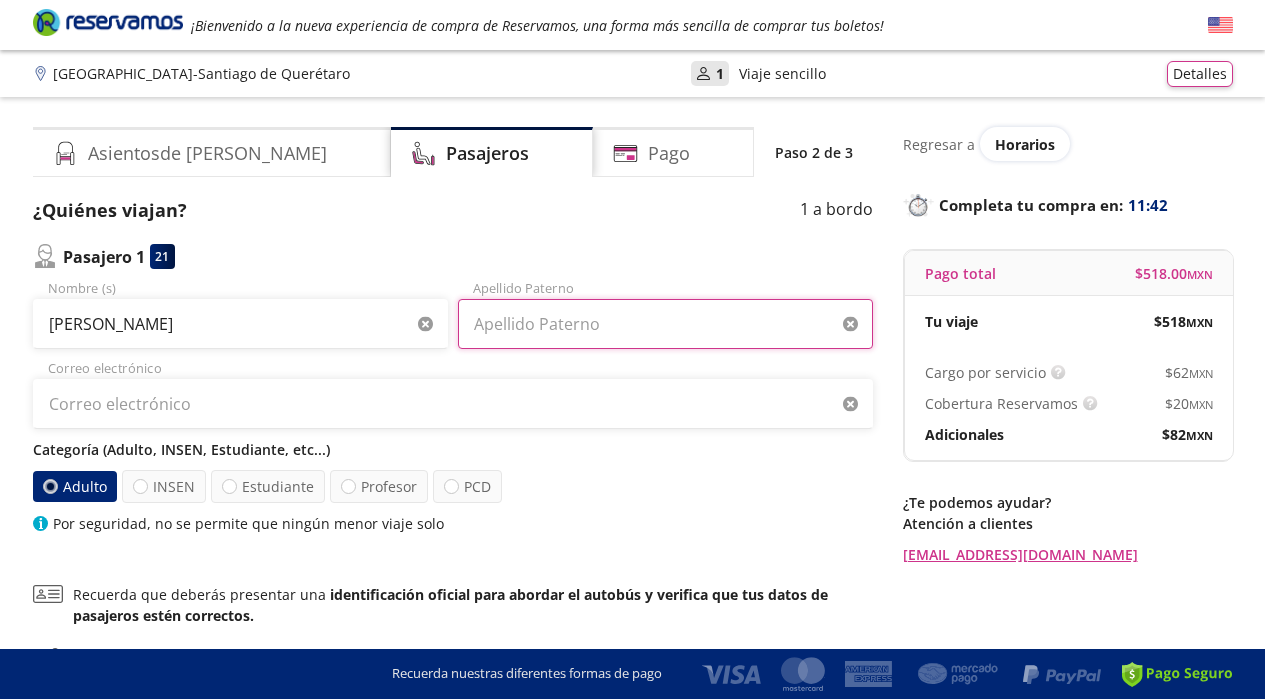 type on "p" 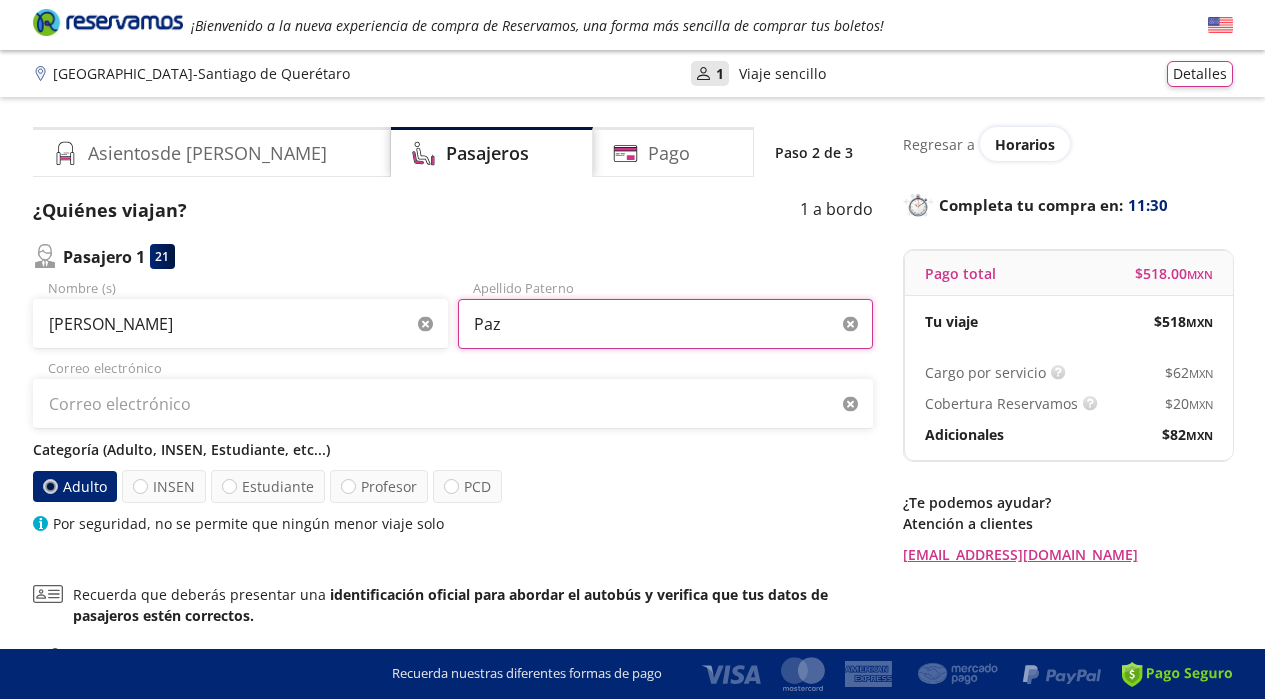 type on "Paz" 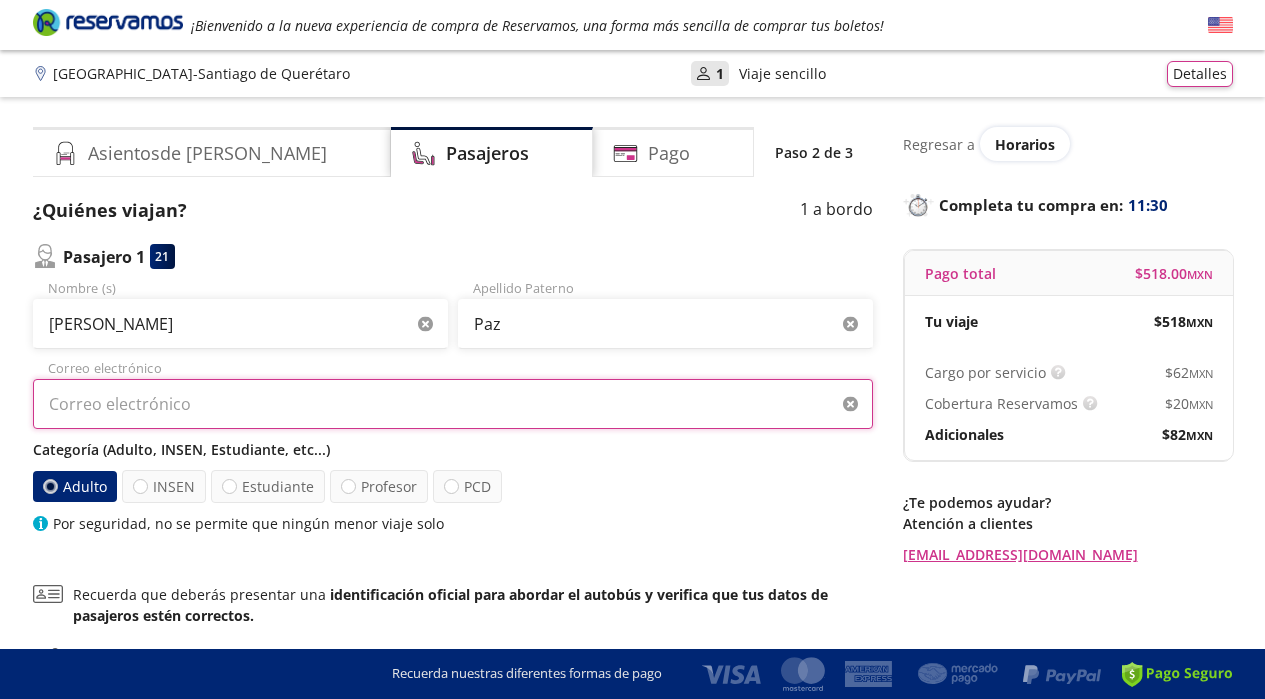 click on "Correo electrónico" at bounding box center [453, 404] 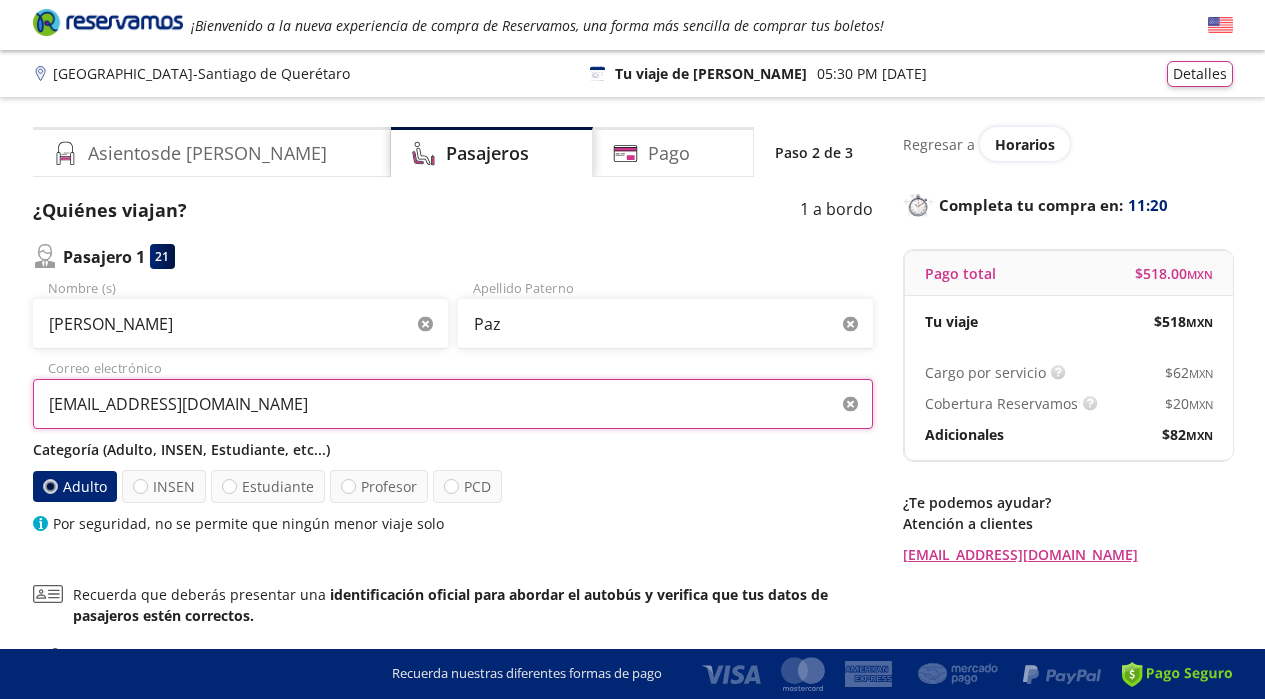 type on "[EMAIL_ADDRESS][DOMAIN_NAME]" 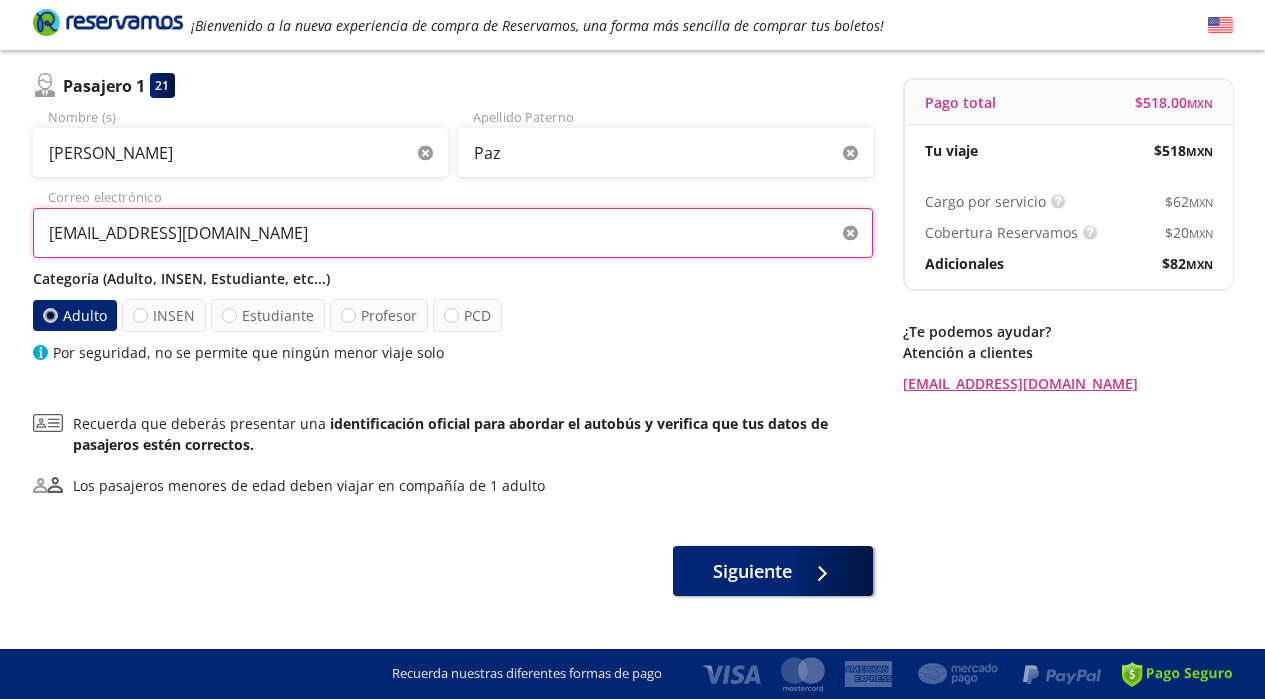 scroll, scrollTop: 183, scrollLeft: 0, axis: vertical 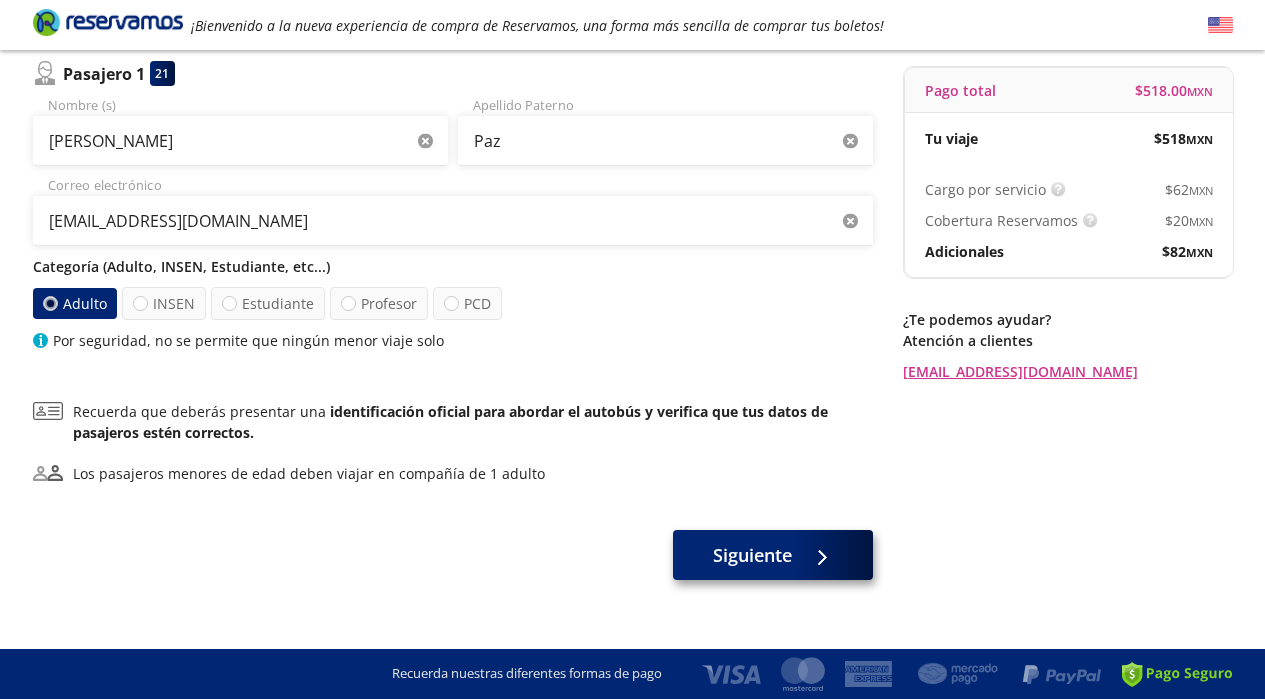 click on "Siguiente" at bounding box center [752, 555] 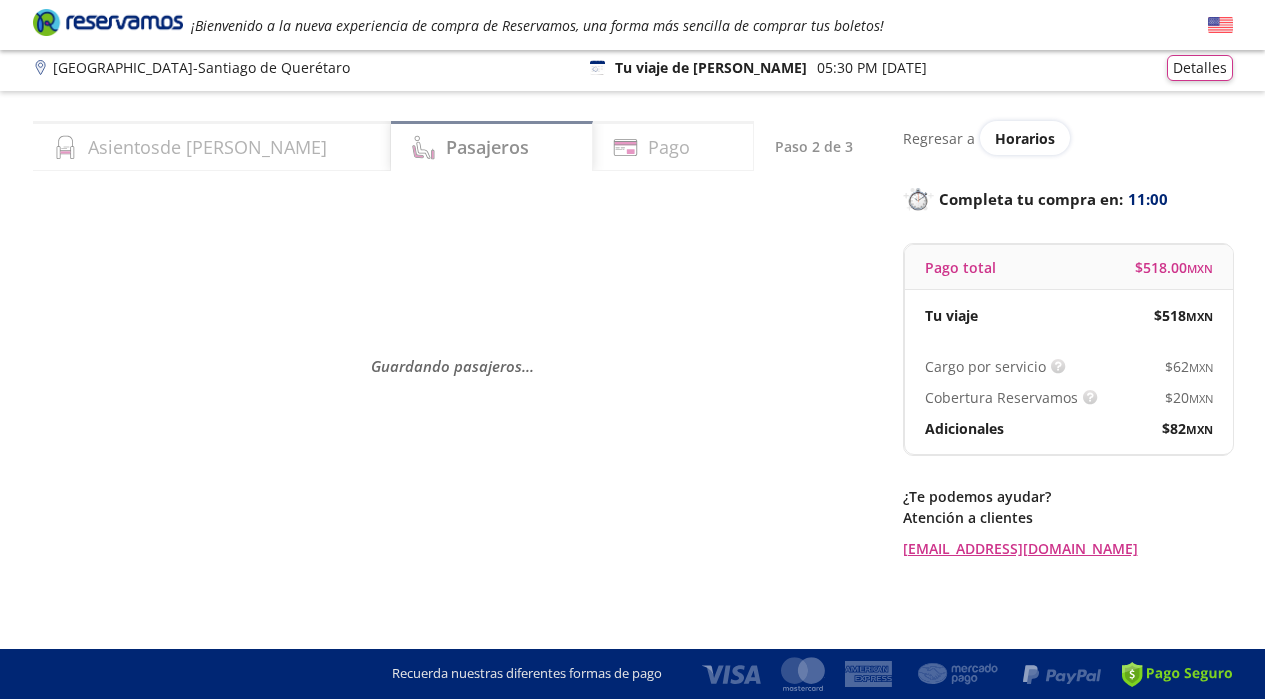 scroll, scrollTop: 0, scrollLeft: 0, axis: both 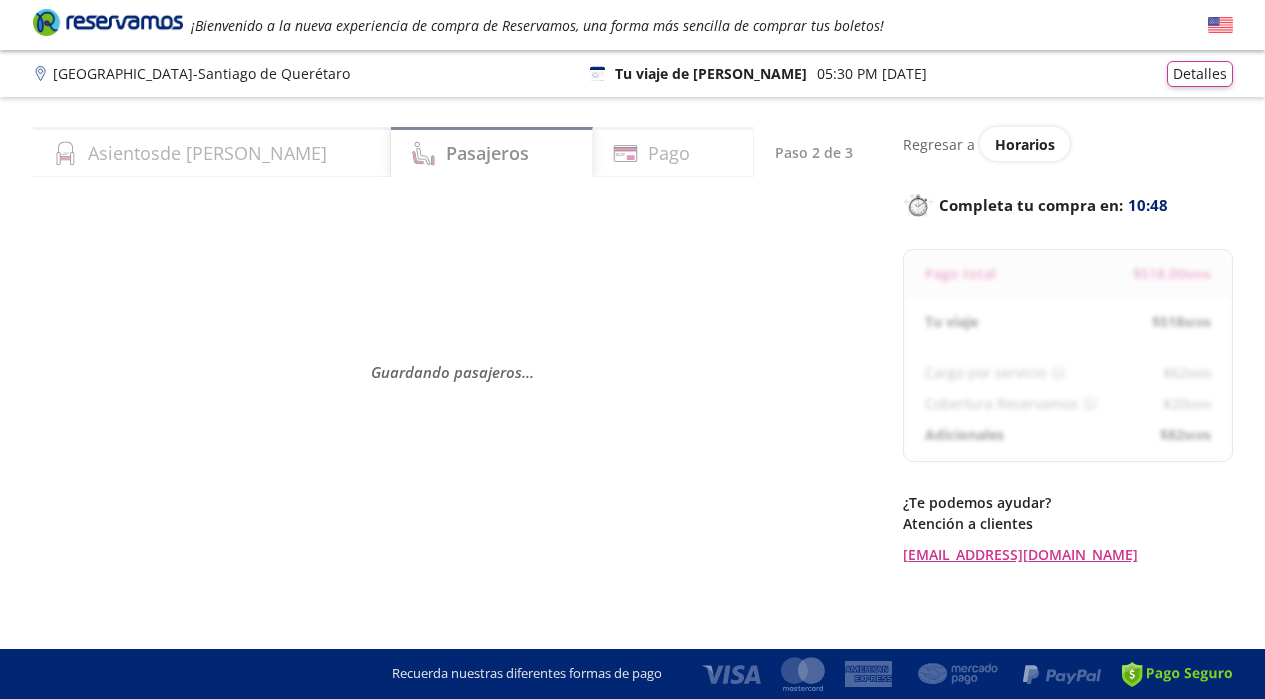 select on "MX" 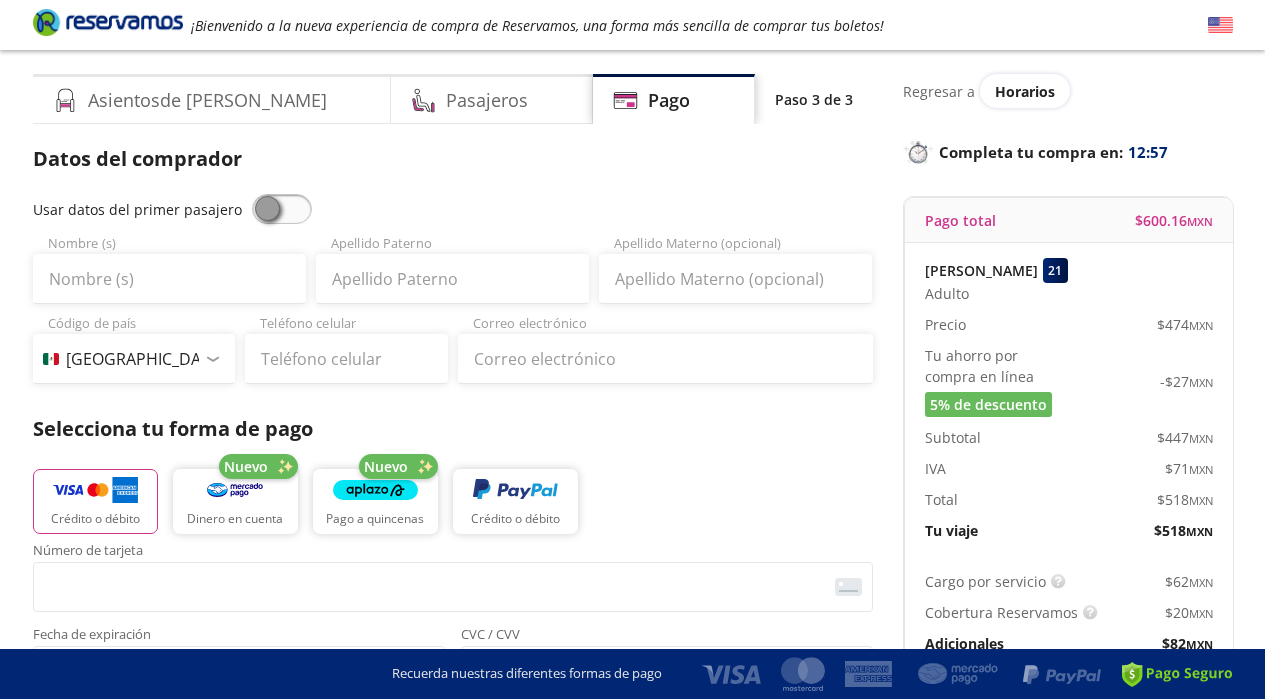scroll, scrollTop: 0, scrollLeft: 0, axis: both 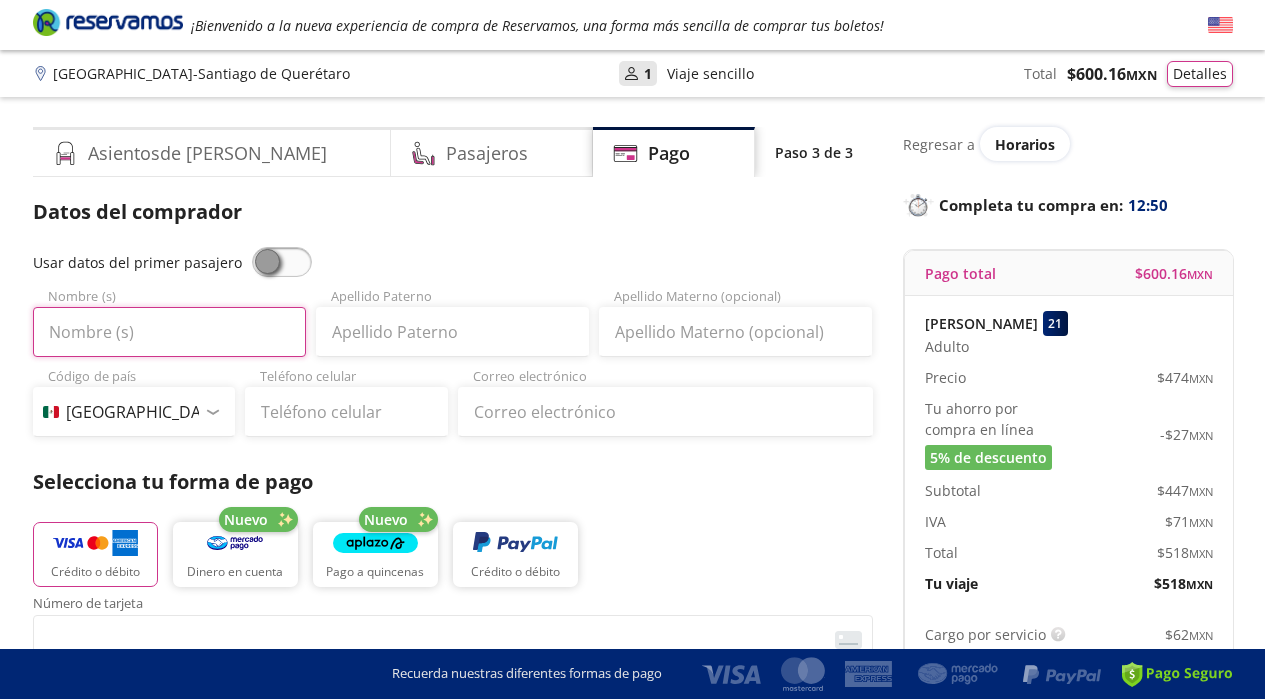 click on "Nombre (s)" at bounding box center [169, 332] 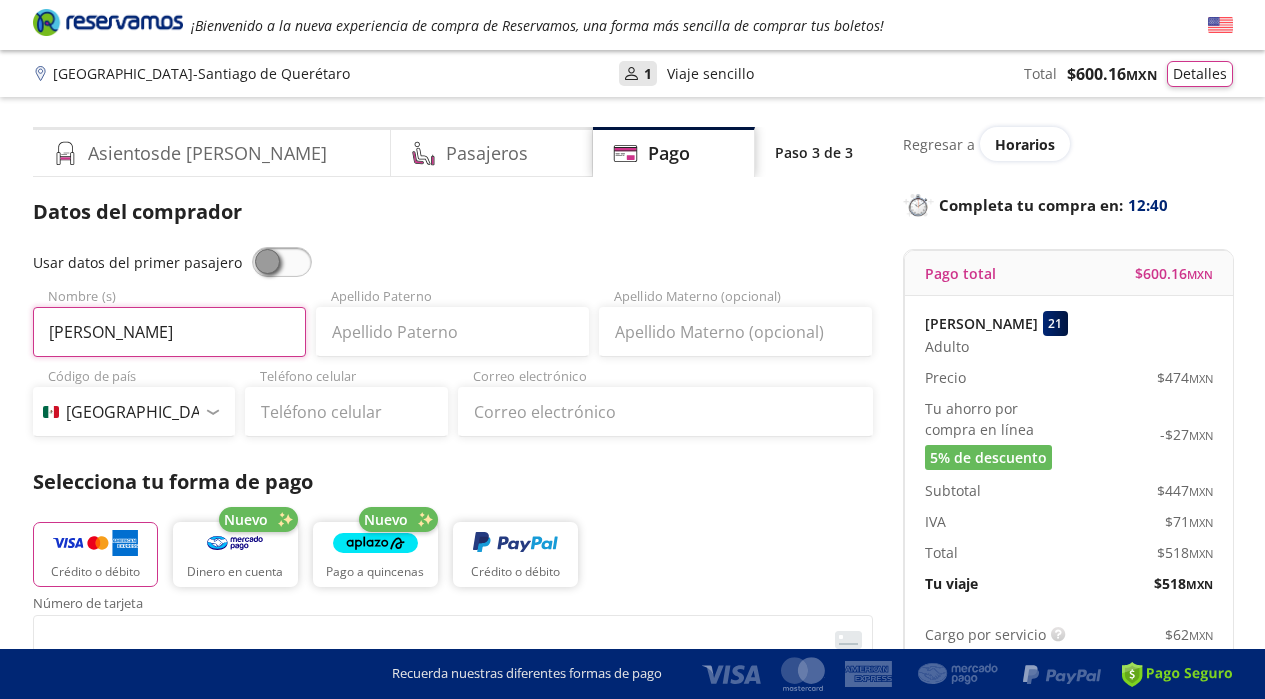type on "[PERSON_NAME]" 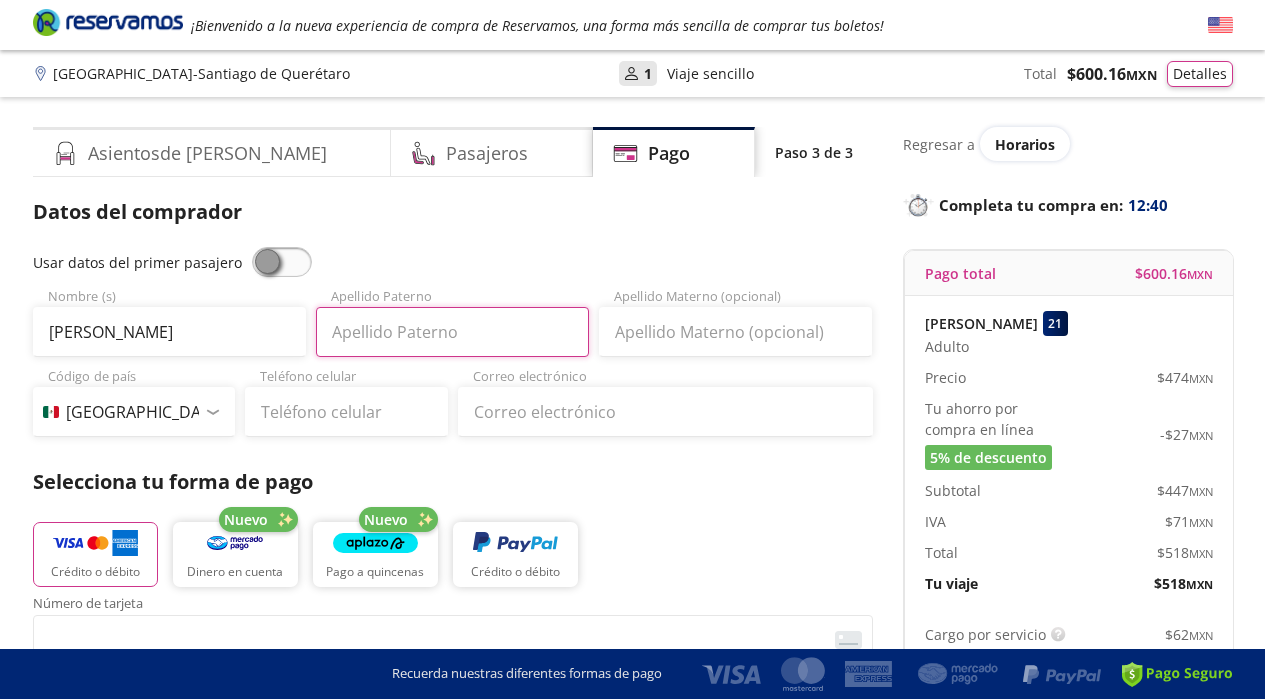 click on "Apellido Paterno" at bounding box center (452, 332) 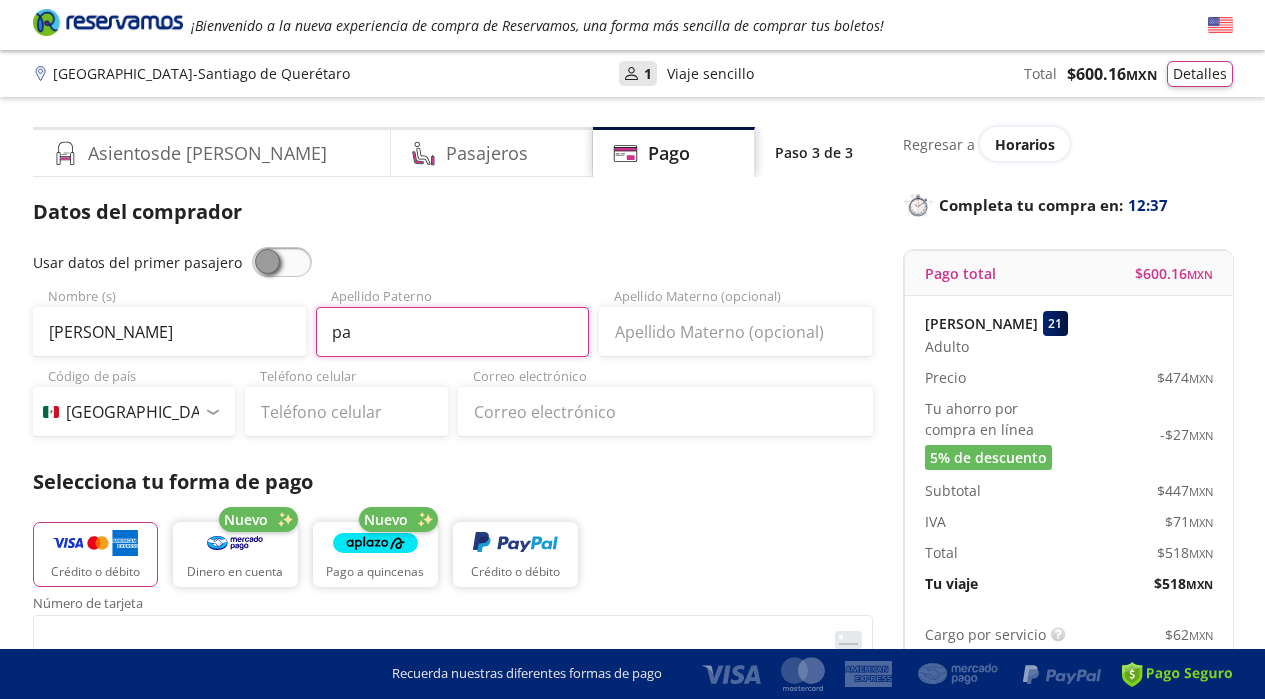 type on "p" 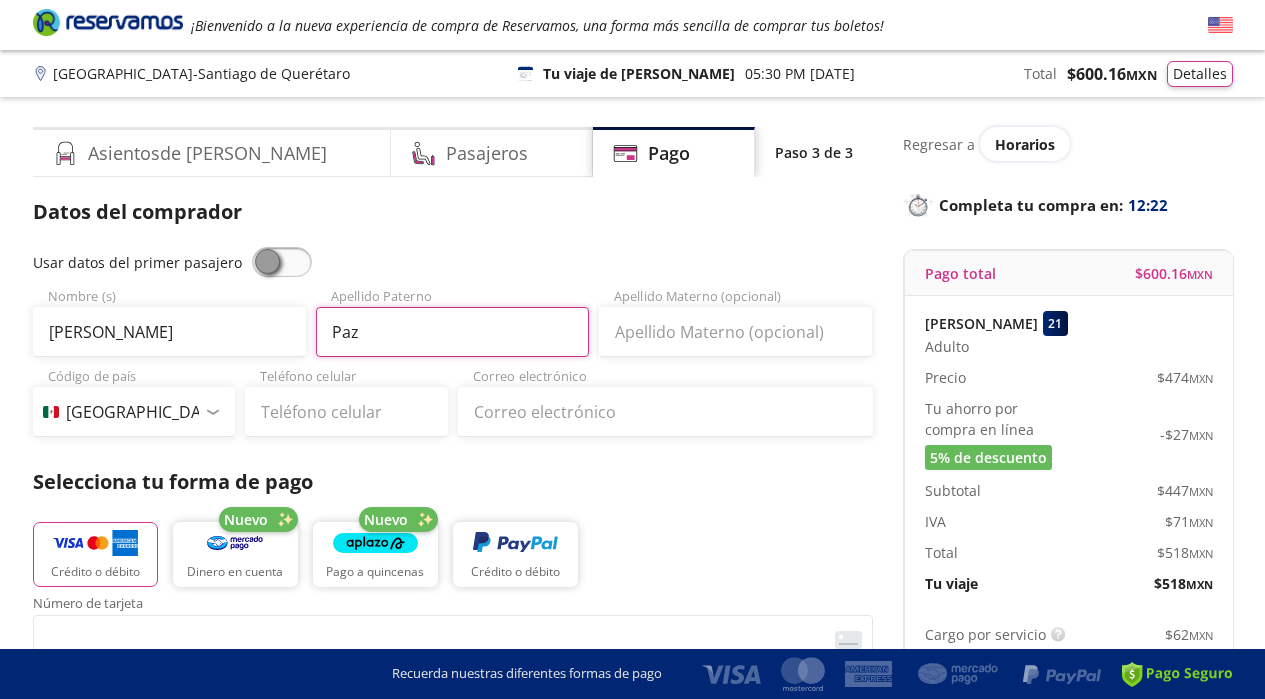 type on "Paz" 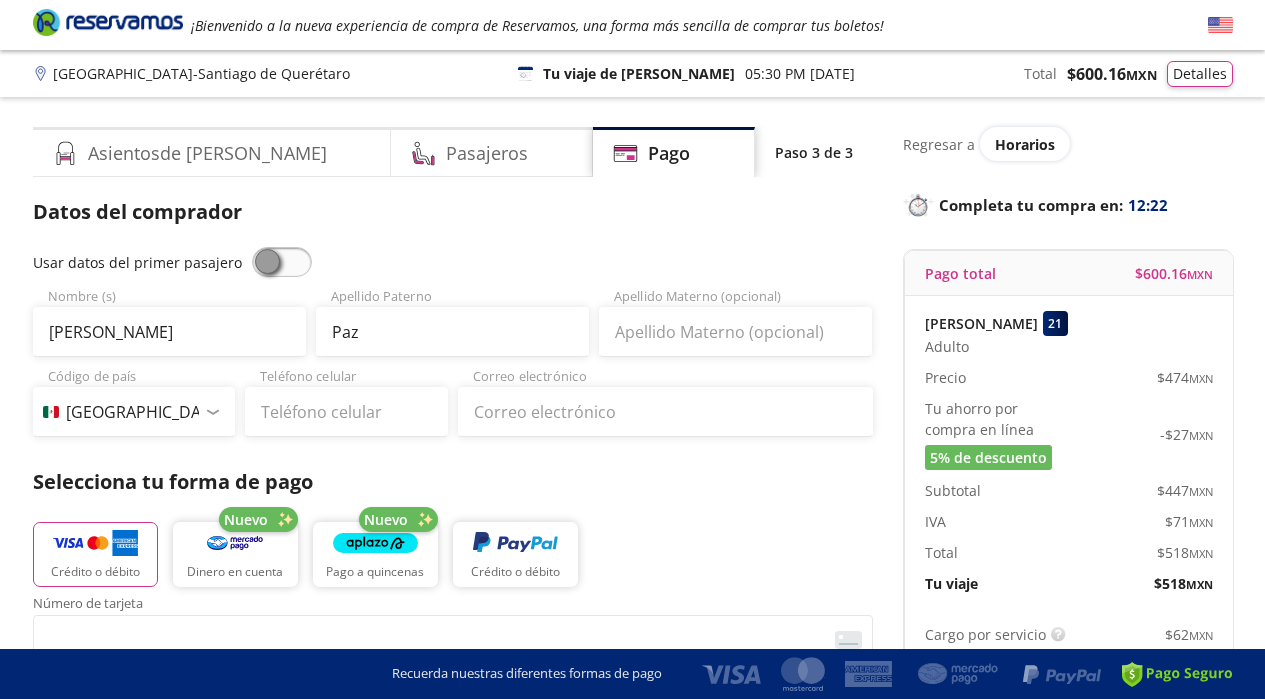 click at bounding box center (212, 412) 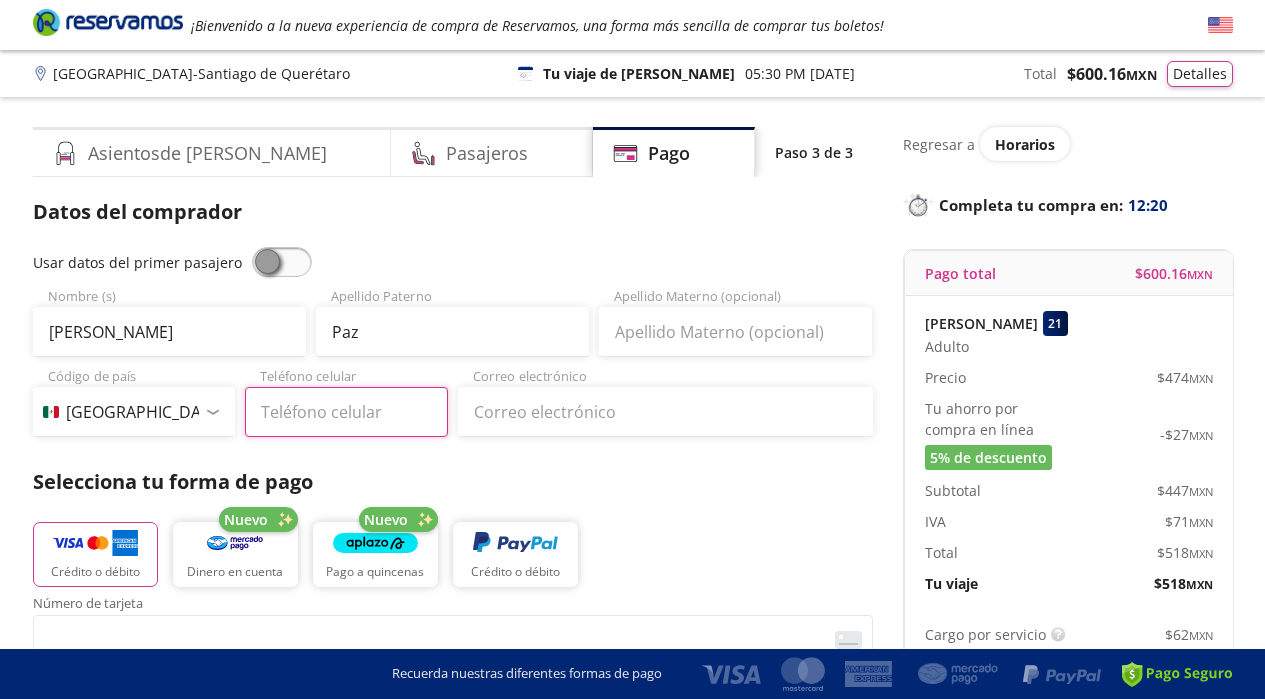 click on "Teléfono celular" at bounding box center (346, 412) 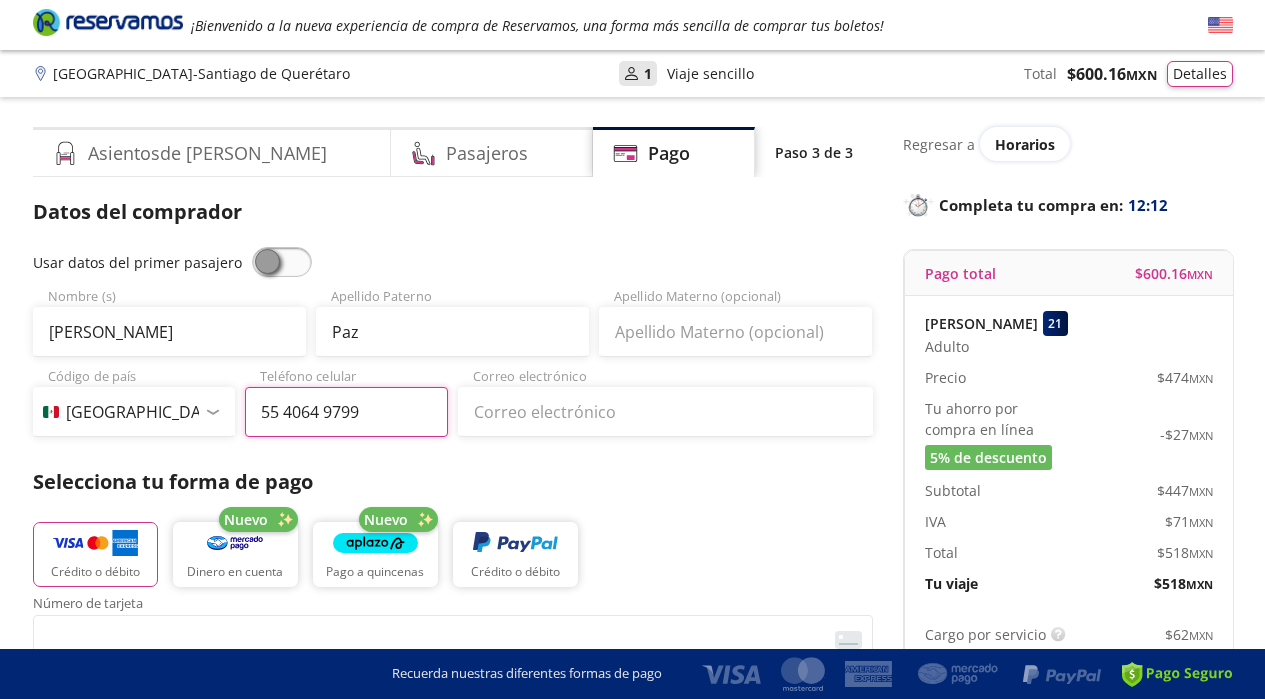 type on "55 4064 9799" 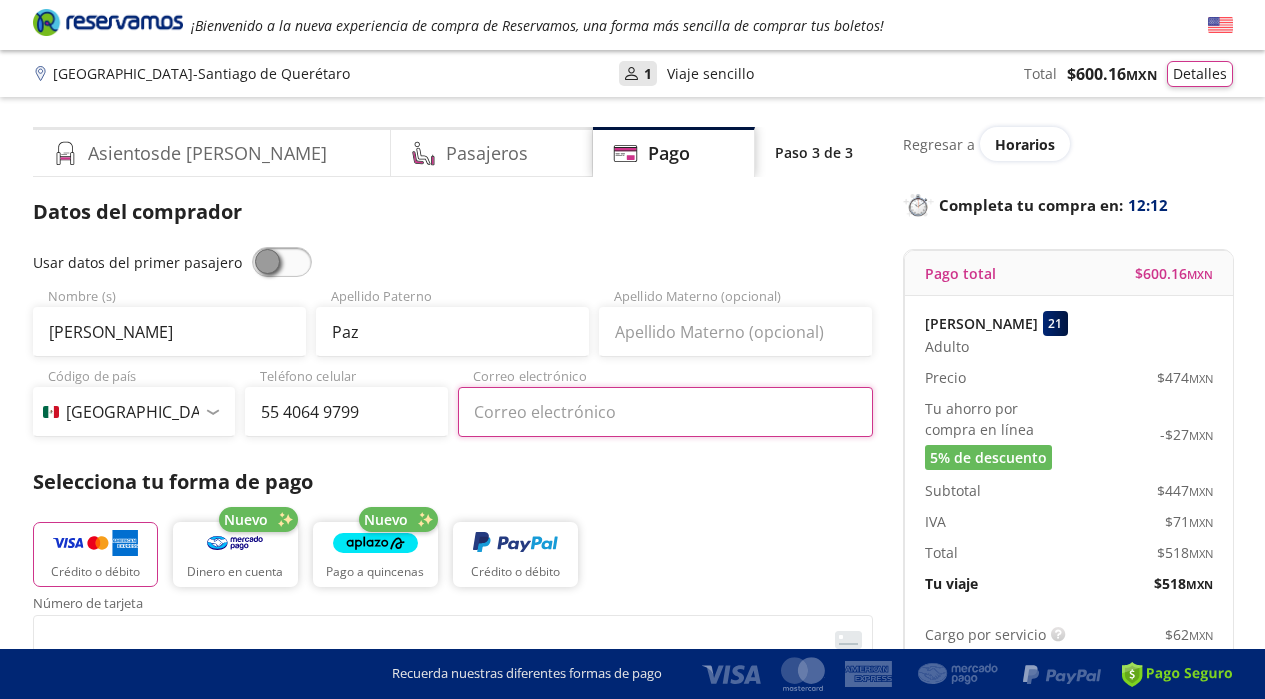 click on "Correo electrónico" at bounding box center (665, 412) 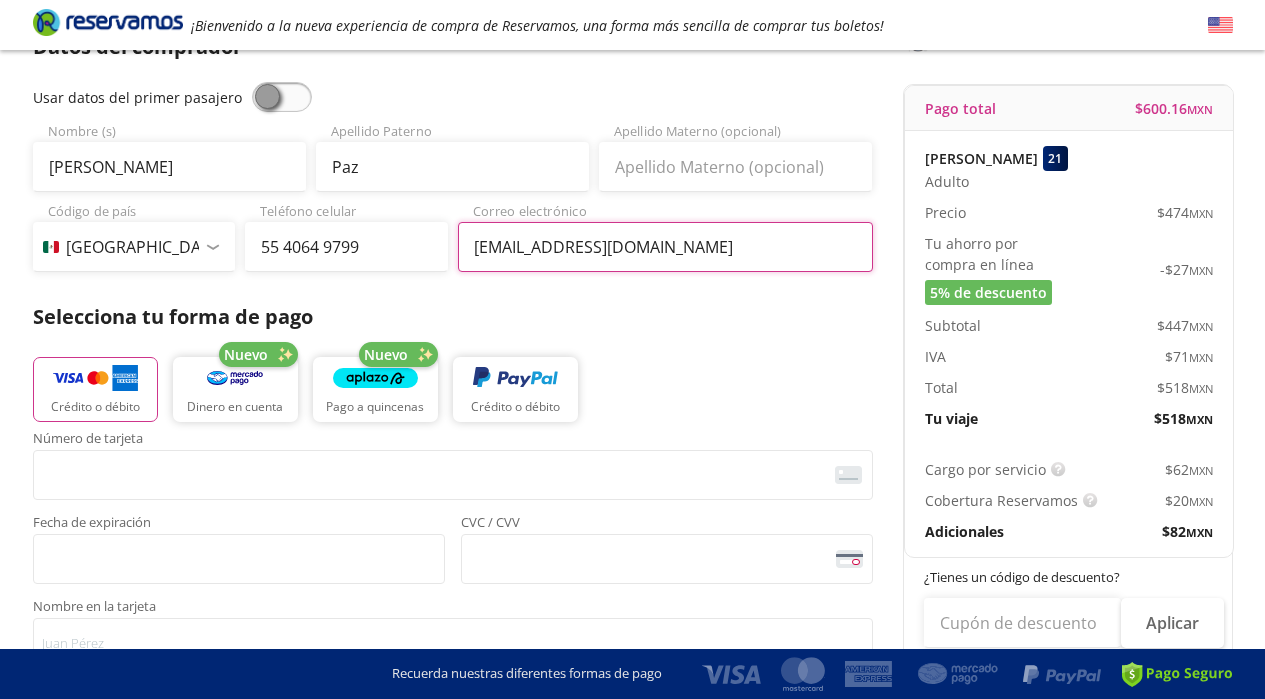 scroll, scrollTop: 167, scrollLeft: 0, axis: vertical 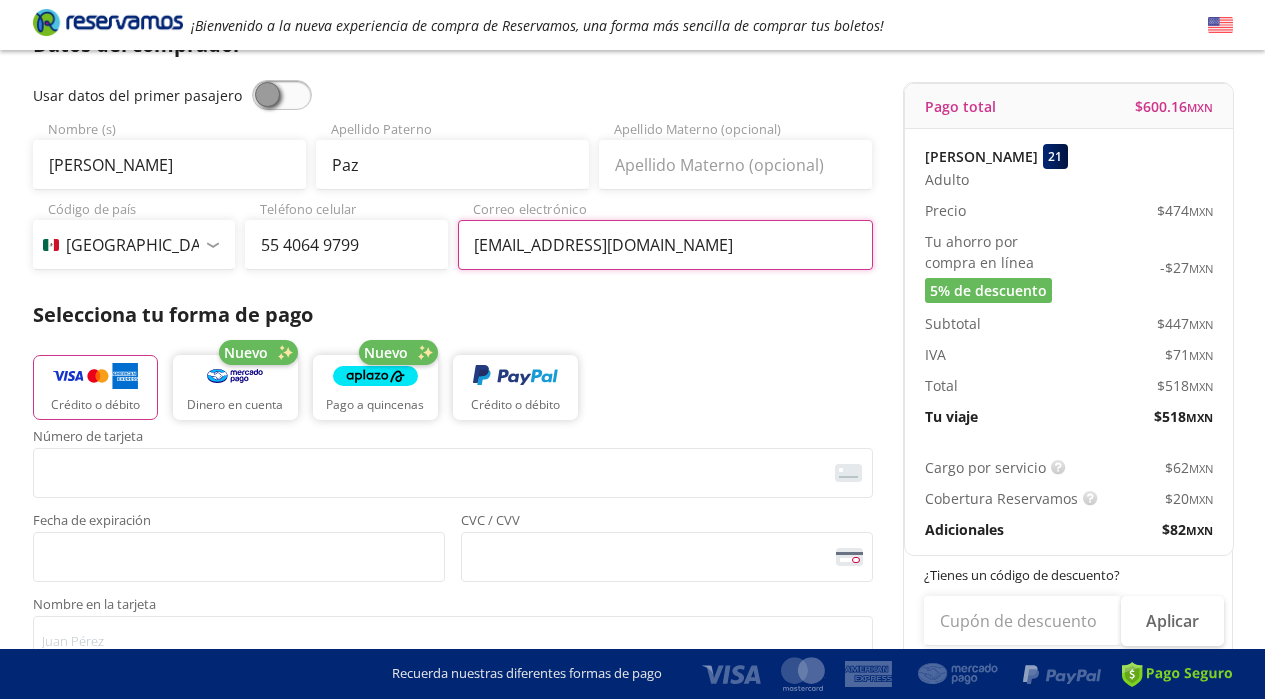 type on "[EMAIL_ADDRESS][DOMAIN_NAME]" 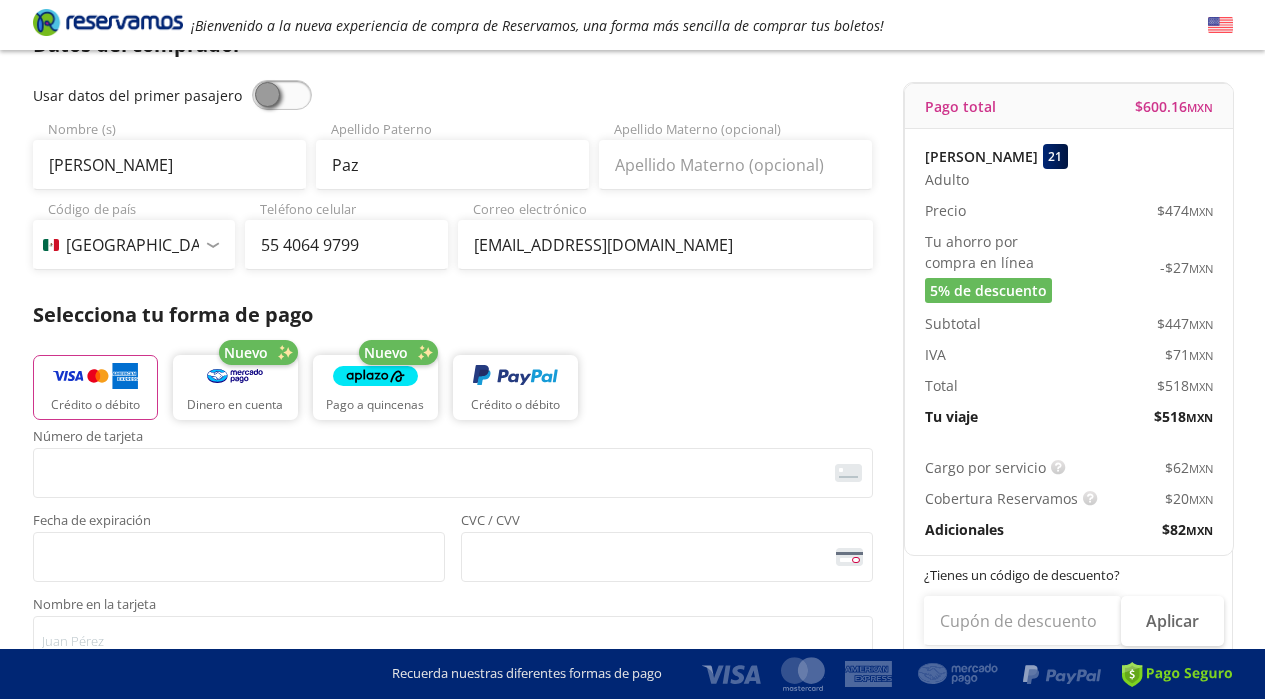click at bounding box center [95, 376] 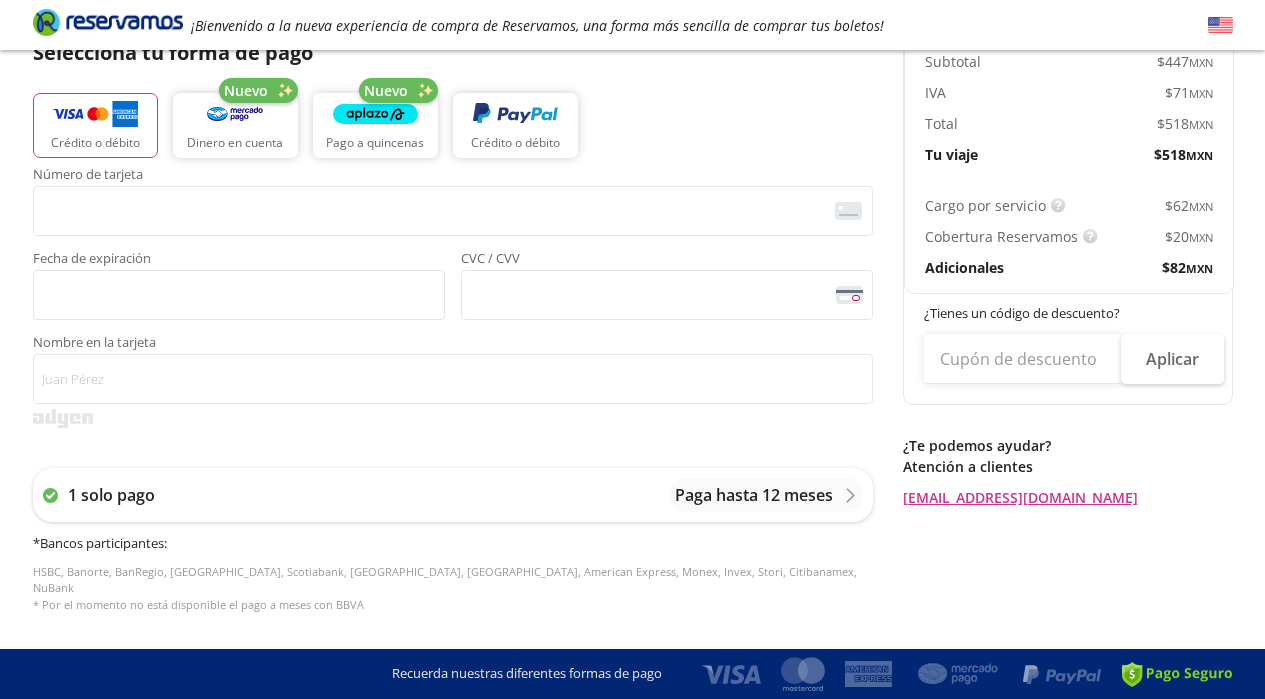 scroll, scrollTop: 430, scrollLeft: 0, axis: vertical 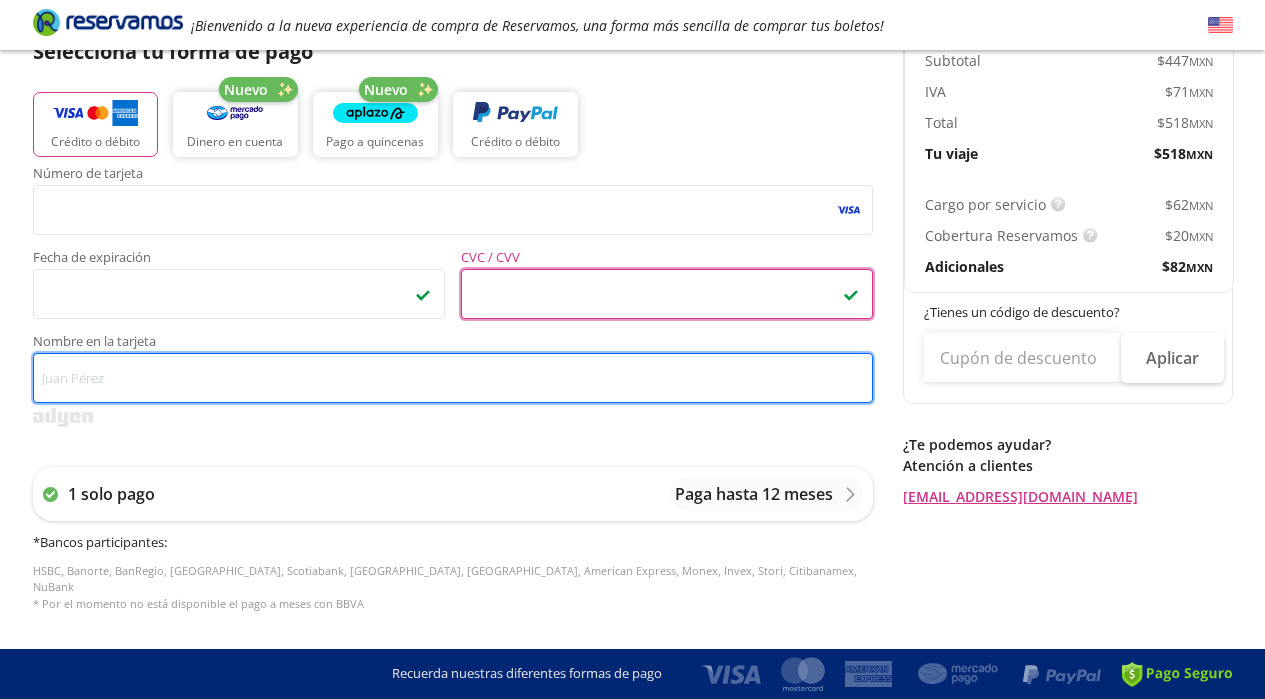 click on "Nombre en la tarjeta" at bounding box center [453, 378] 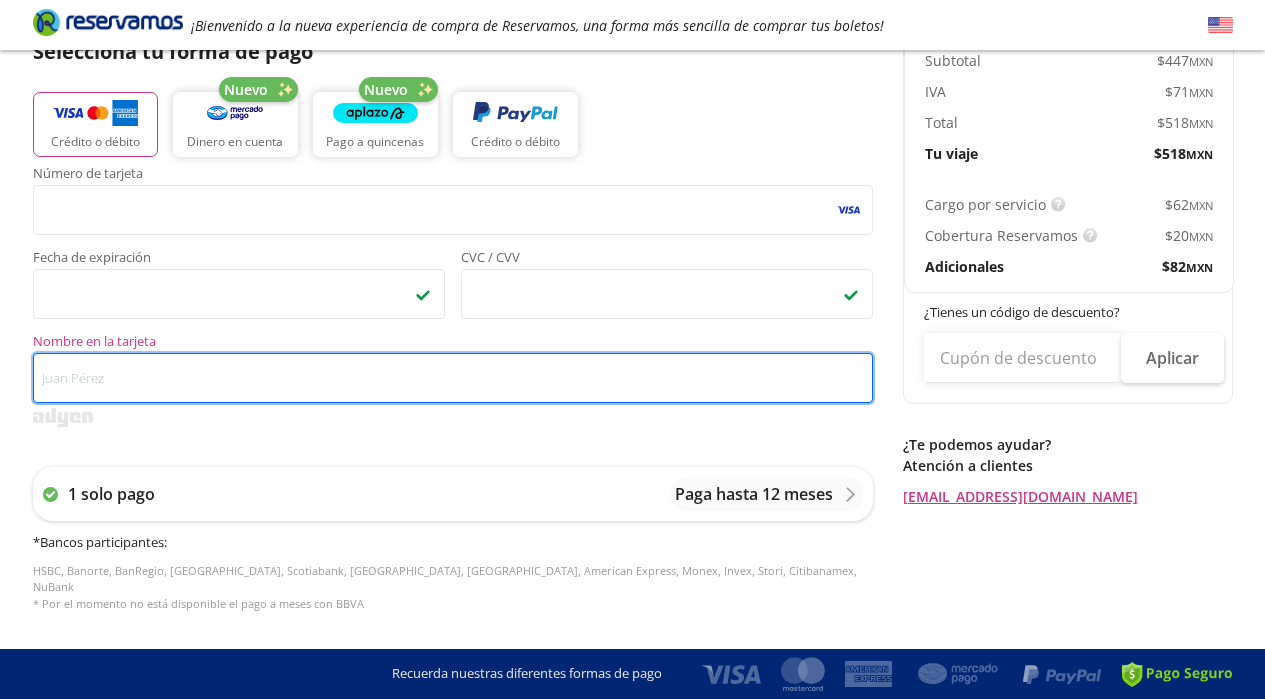 type on "l" 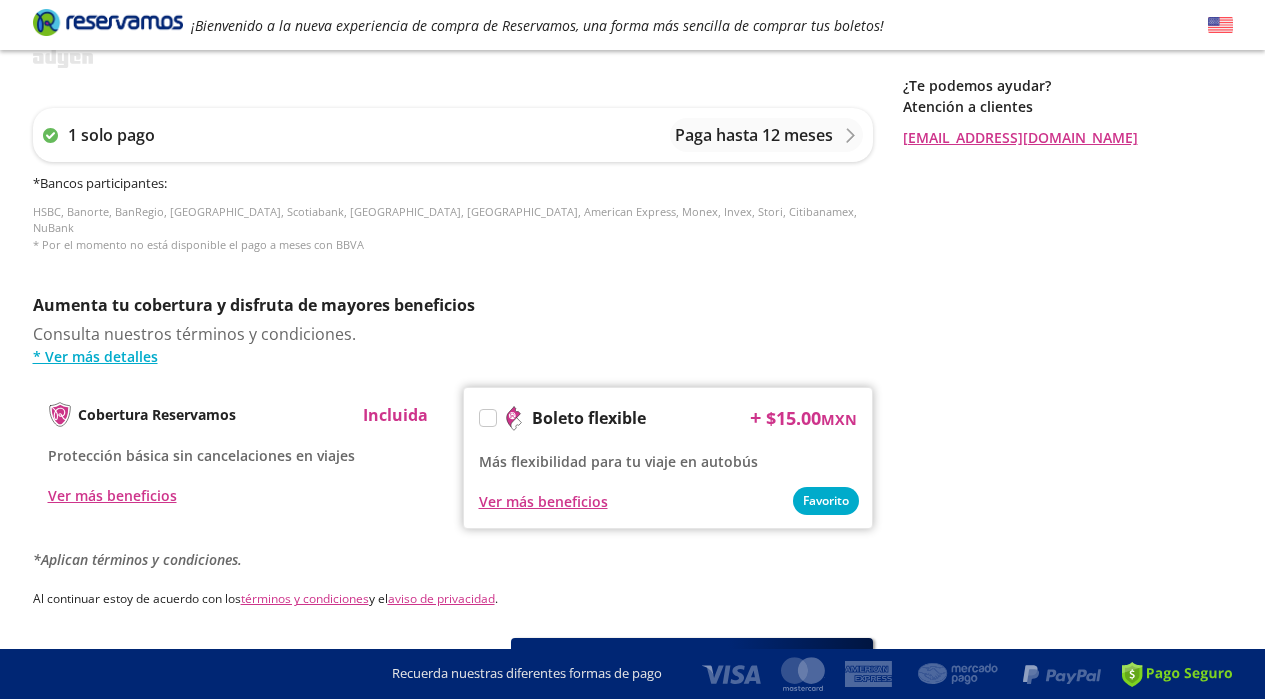 scroll, scrollTop: 902, scrollLeft: 0, axis: vertical 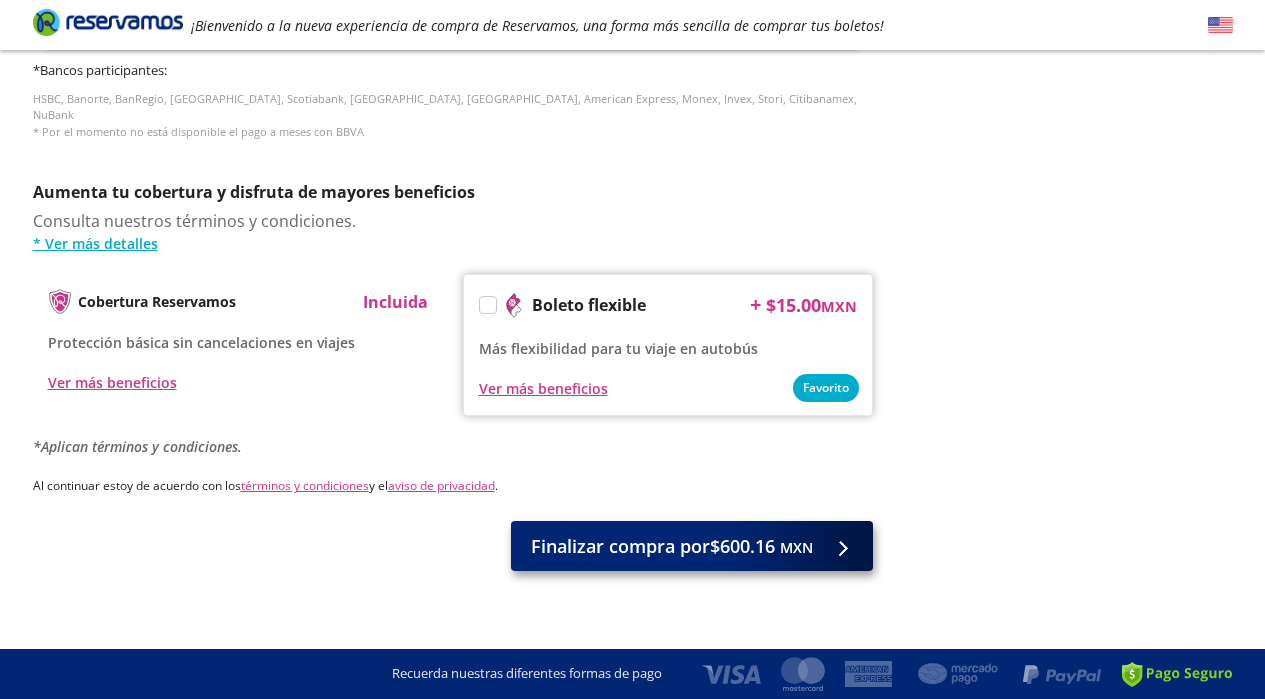 type on "[PERSON_NAME]" 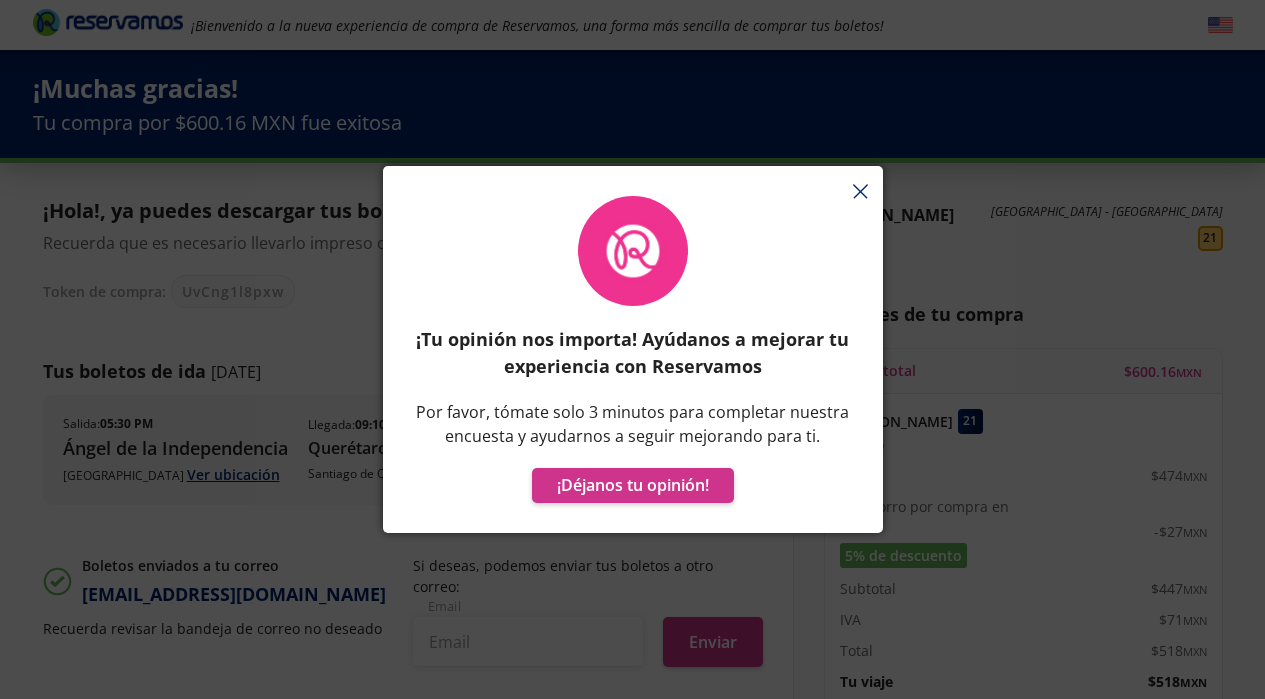 click on "¡Tu opinión nos importa! Ayúdanos a mejorar tu experiencia con Reservamos Por favor, tómate solo 3 minutos para completar nuestra encuesta y ayudarnos a seguir mejorando para ti. ¡Déjanos tu opinión!" at bounding box center (633, 359) 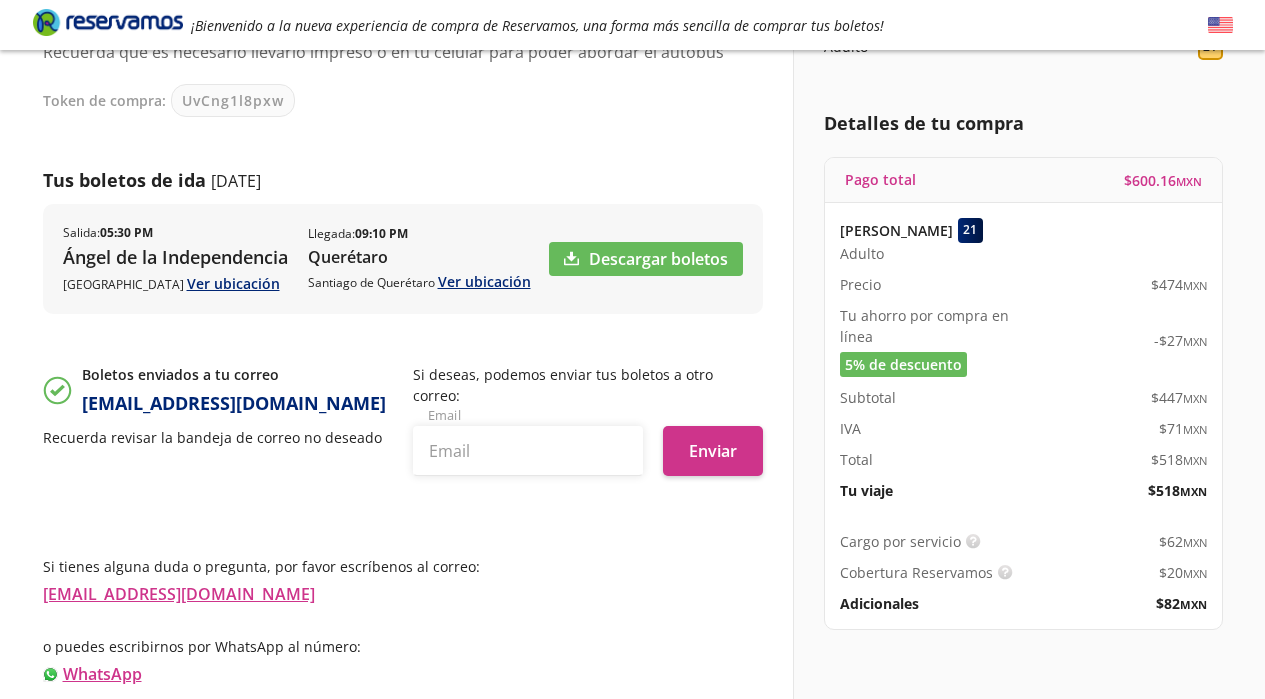 scroll, scrollTop: 236, scrollLeft: 0, axis: vertical 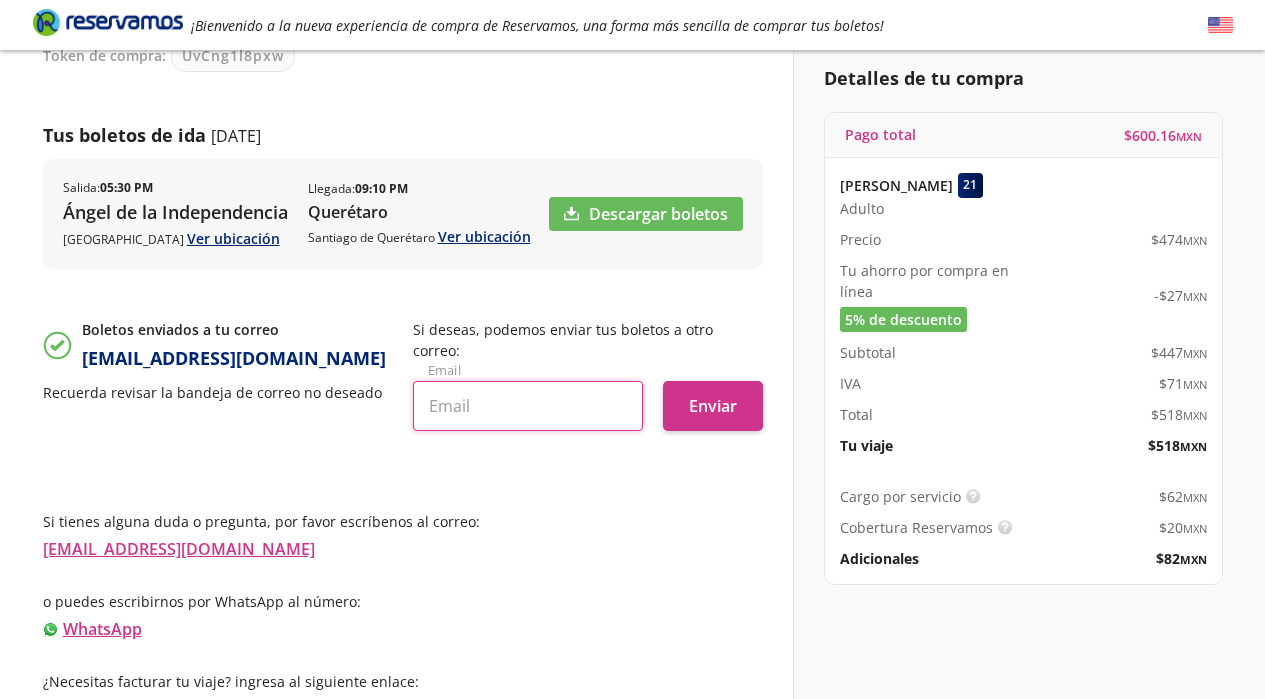 click at bounding box center (528, 406) 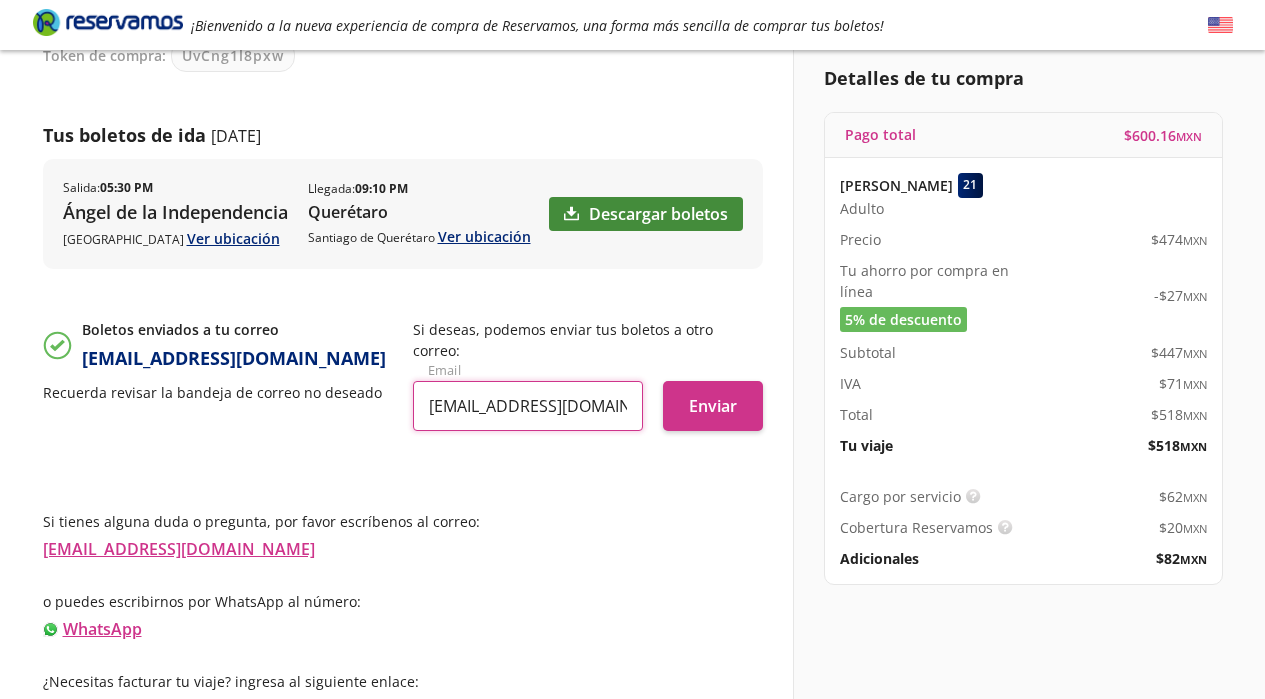 type on "[EMAIL_ADDRESS][DOMAIN_NAME]" 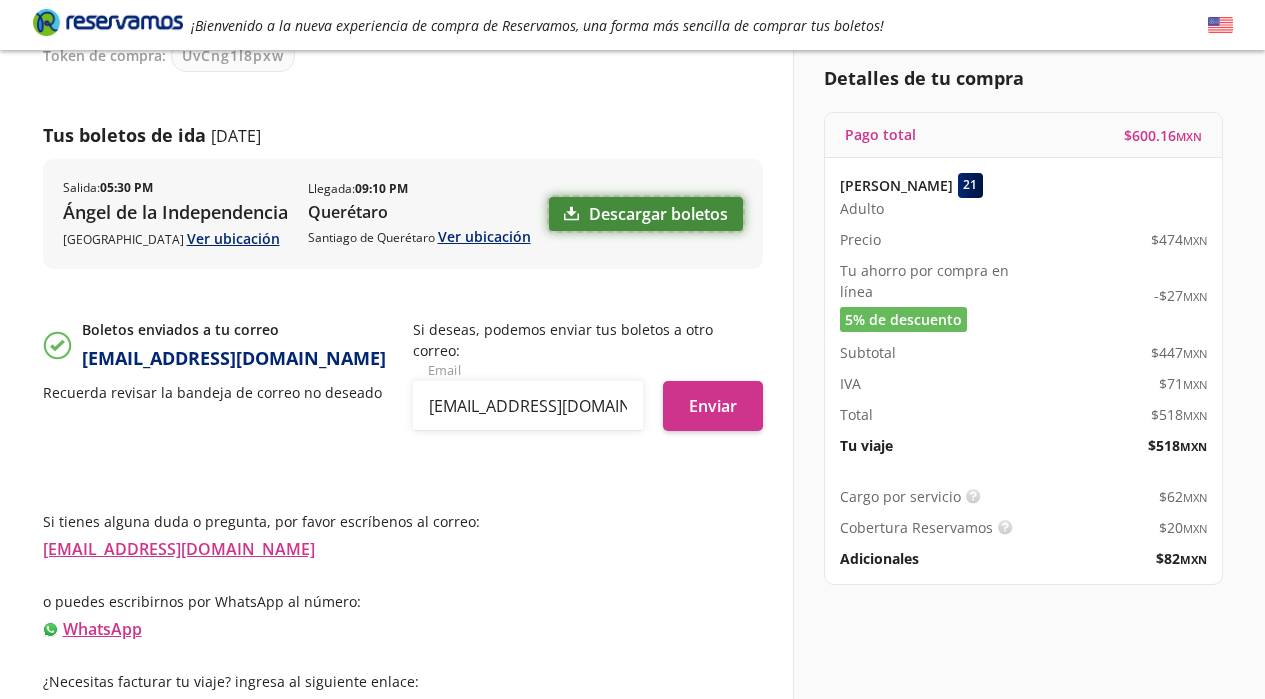 click on "Descargar boletos" at bounding box center [646, 214] 